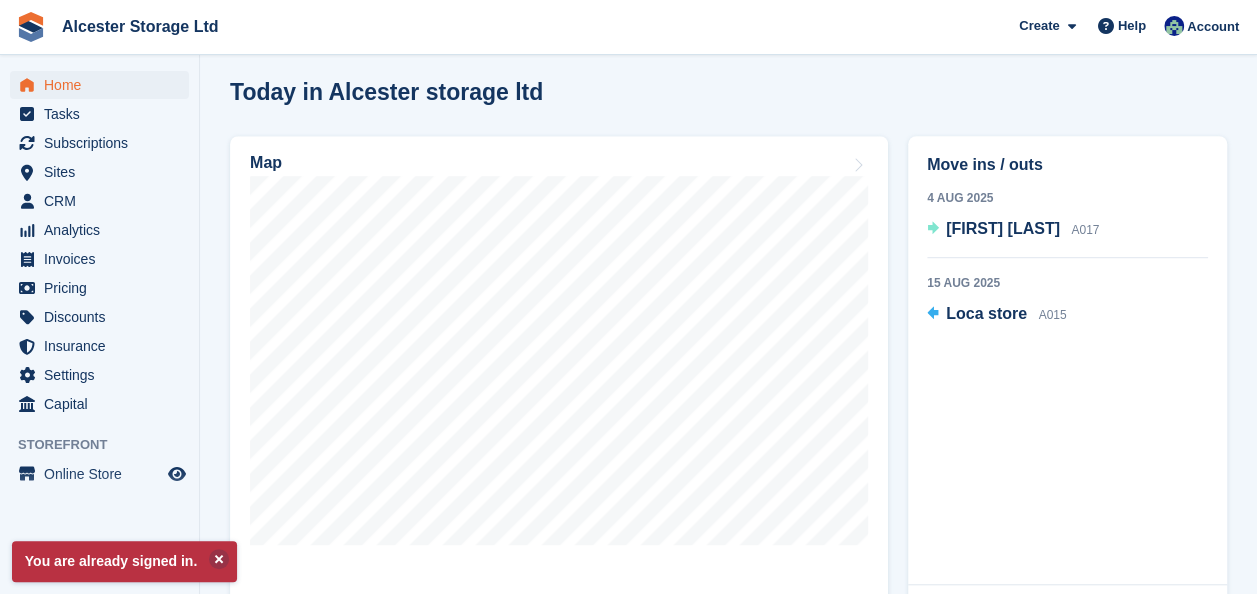 scroll, scrollTop: 516, scrollLeft: 0, axis: vertical 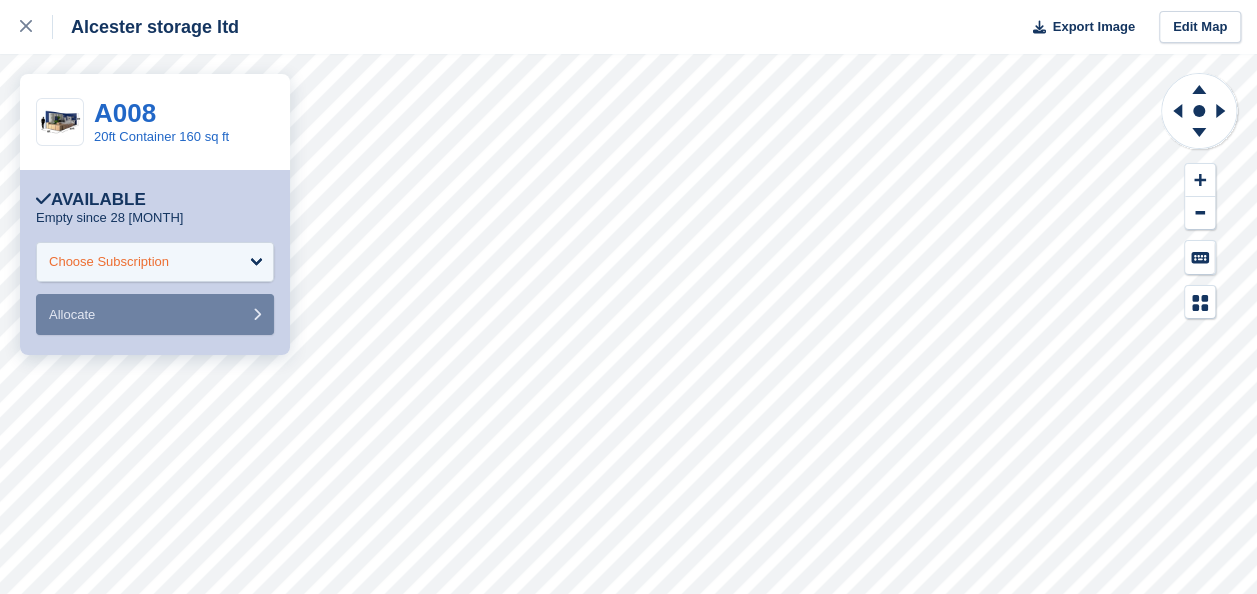 click on "Choose Subscription" at bounding box center (155, 262) 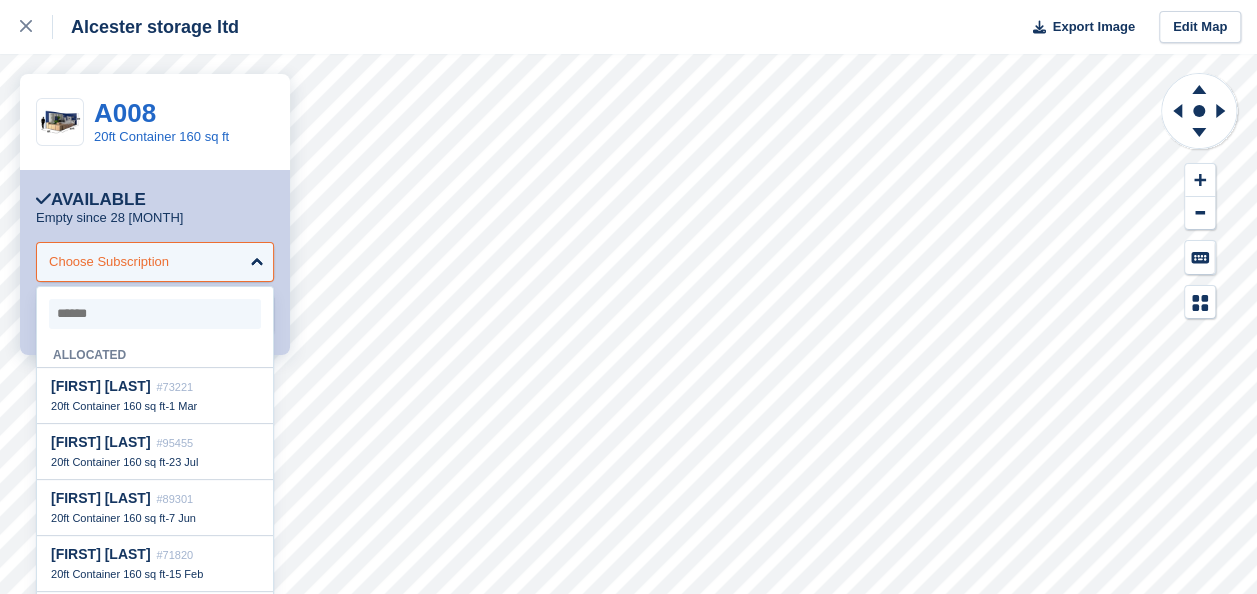click on "Choose Subscription" at bounding box center [155, 262] 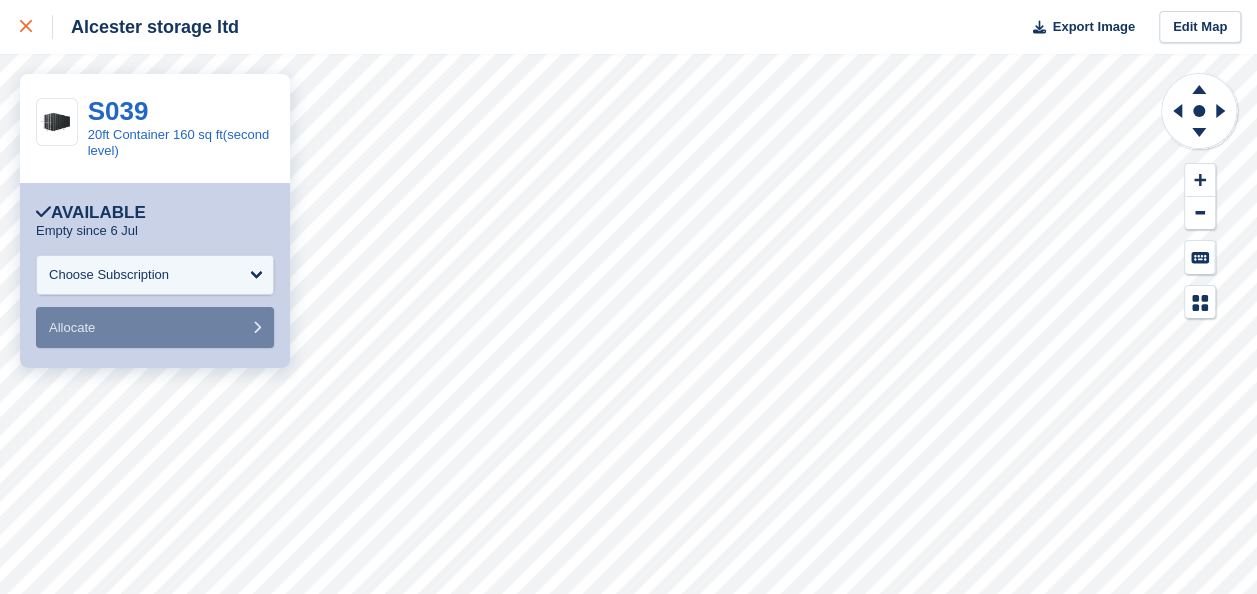 click at bounding box center [36, 27] 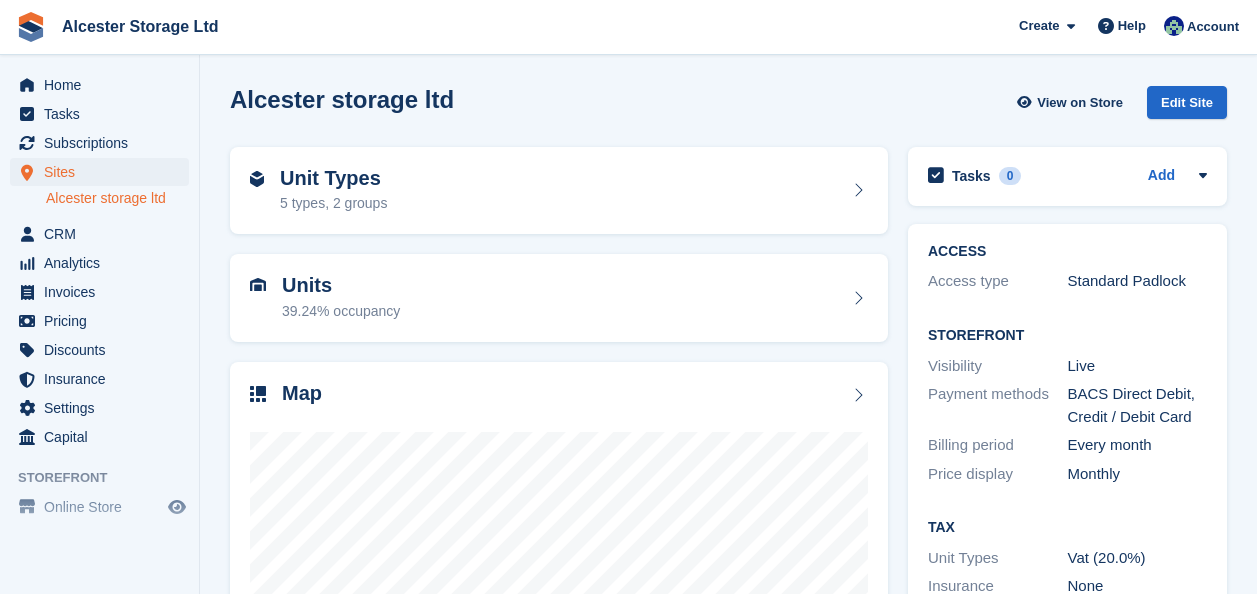 scroll, scrollTop: 0, scrollLeft: 0, axis: both 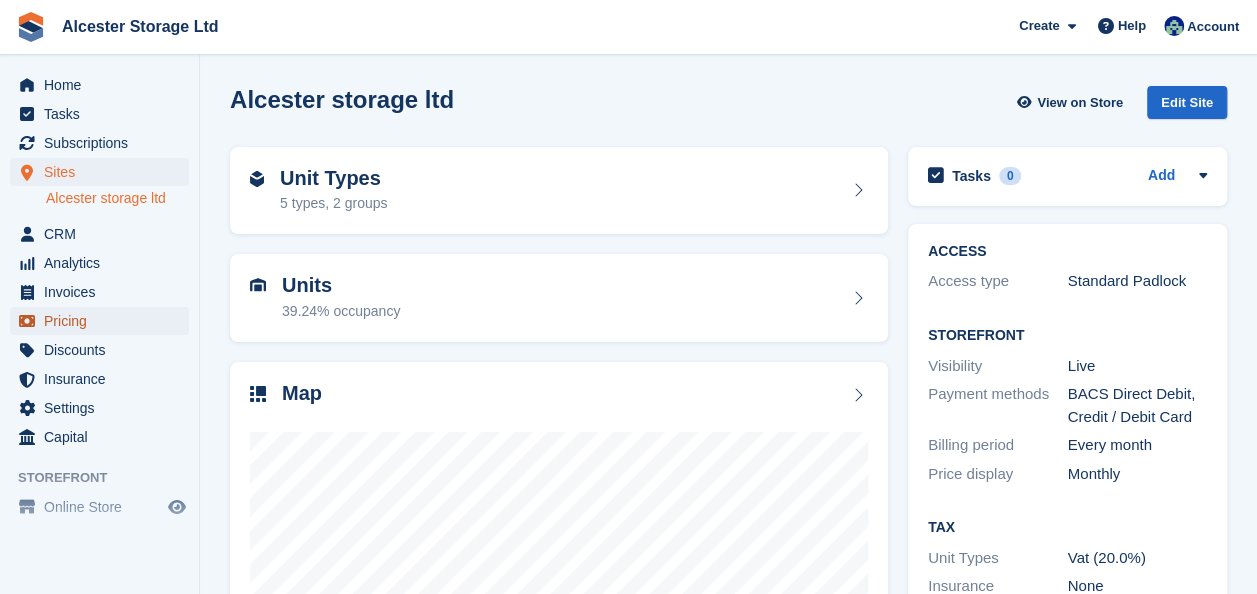 click on "Pricing" at bounding box center (104, 321) 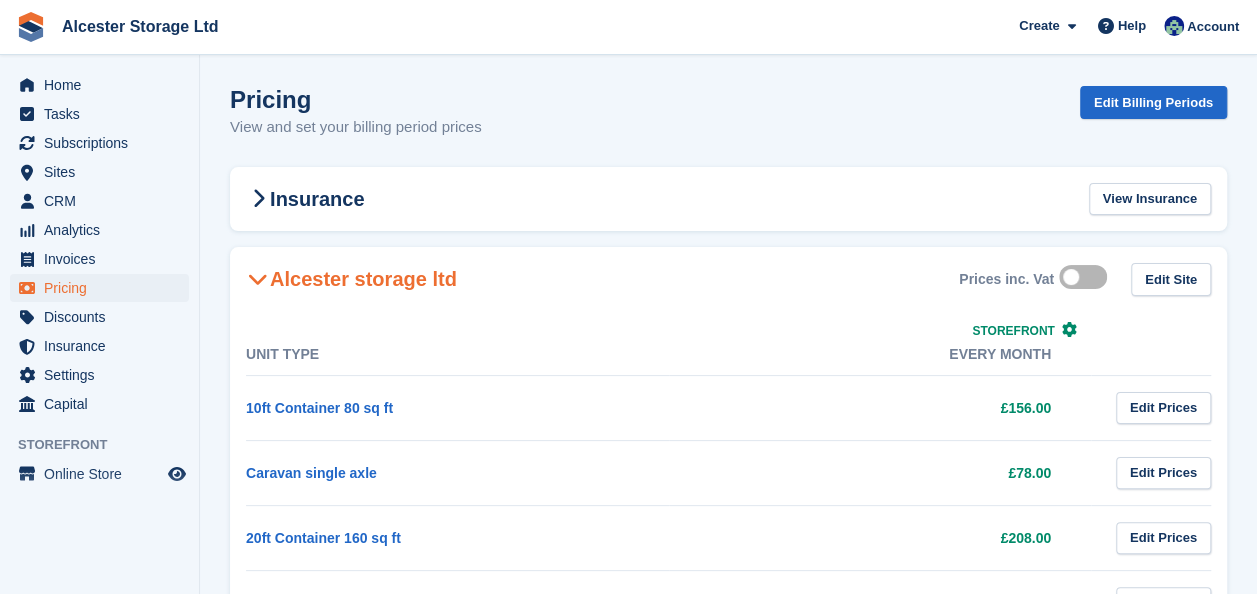 scroll, scrollTop: 166, scrollLeft: 0, axis: vertical 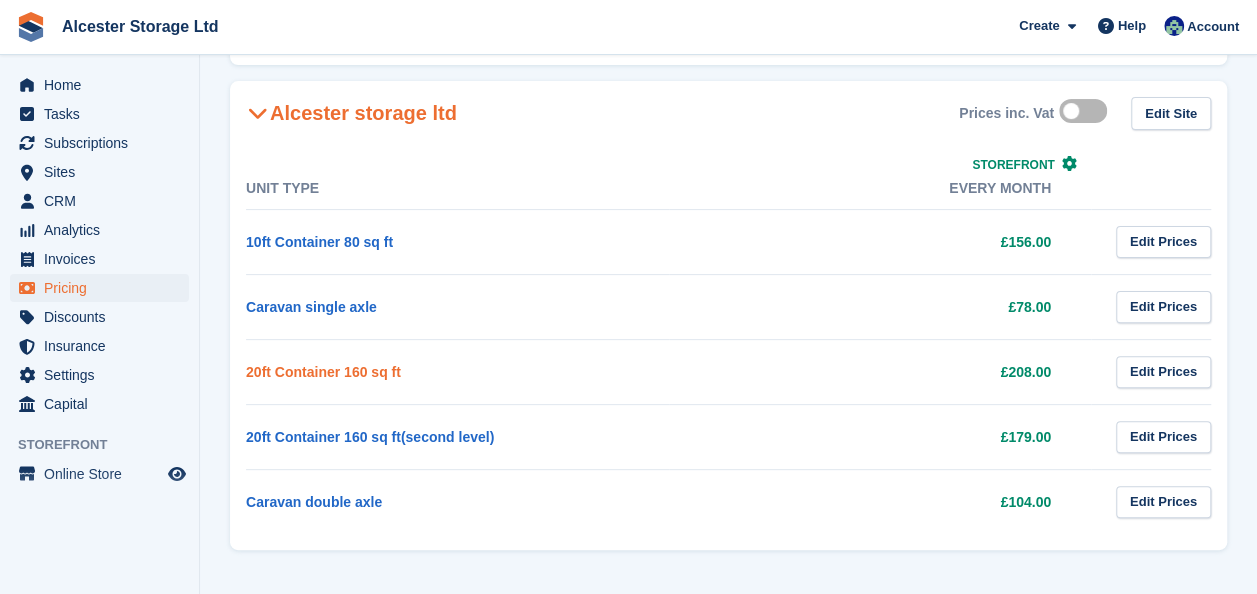 click on "20ft Container 160 sq ft" at bounding box center [323, 372] 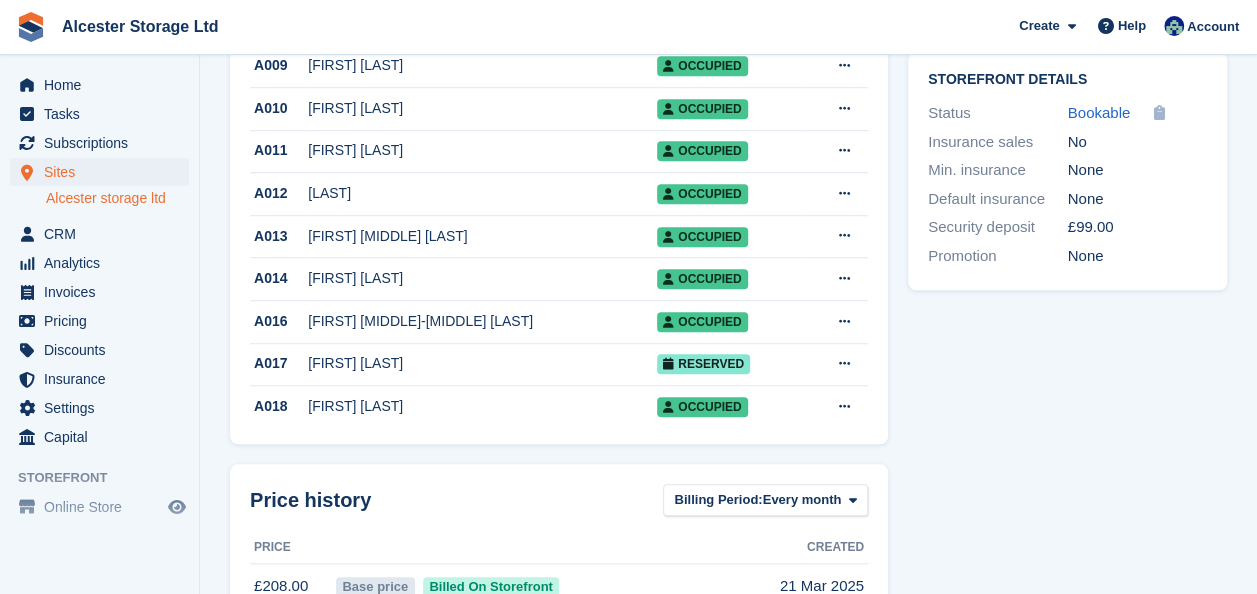 scroll, scrollTop: 696, scrollLeft: 0, axis: vertical 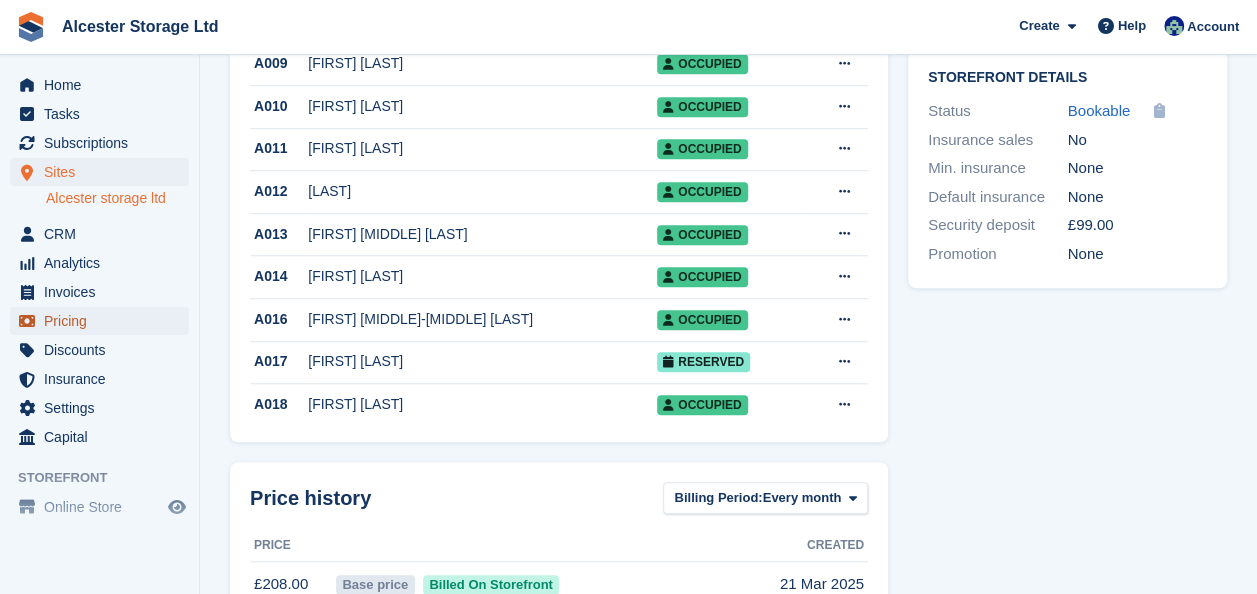 click on "Pricing" at bounding box center [104, 321] 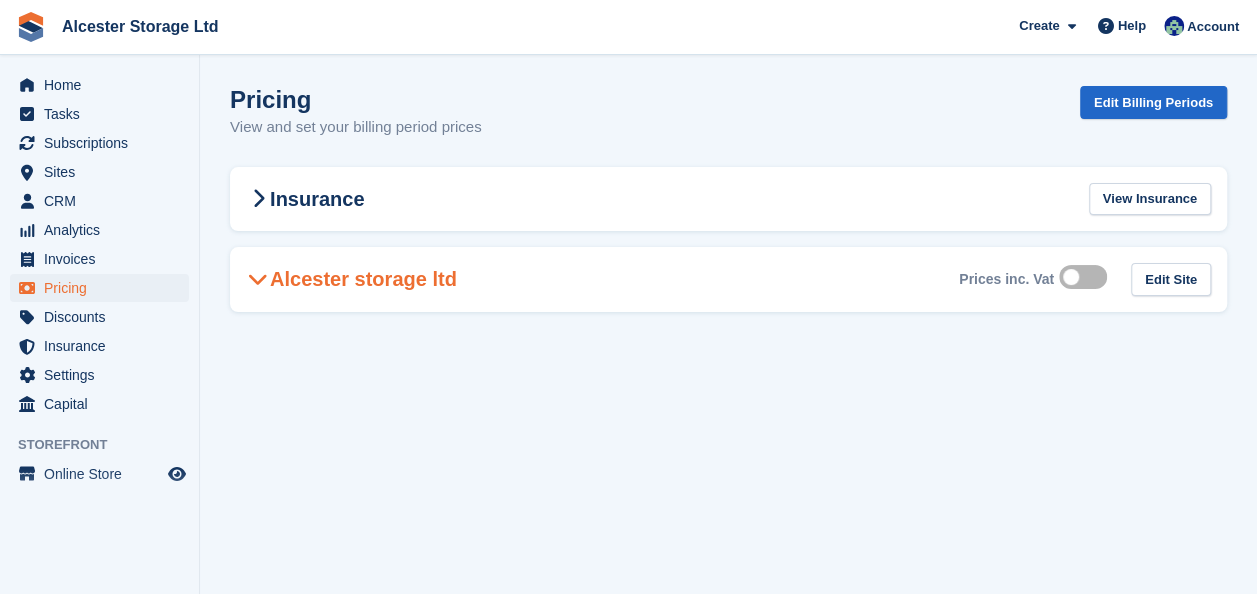 scroll, scrollTop: 0, scrollLeft: 0, axis: both 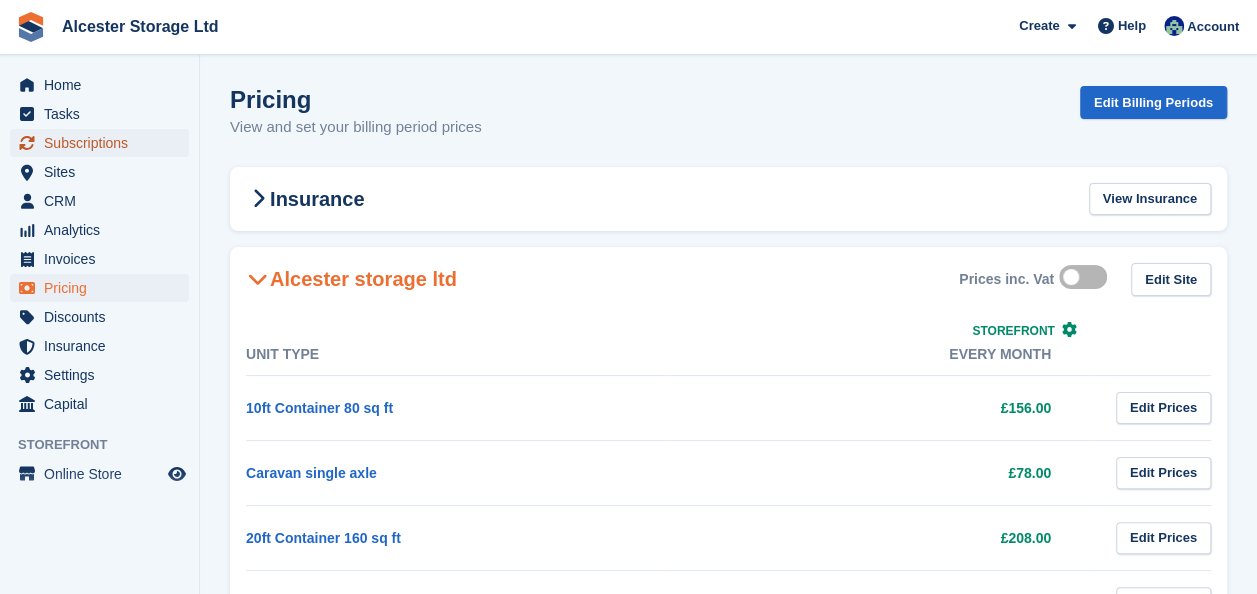 click on "Subscriptions" at bounding box center [104, 143] 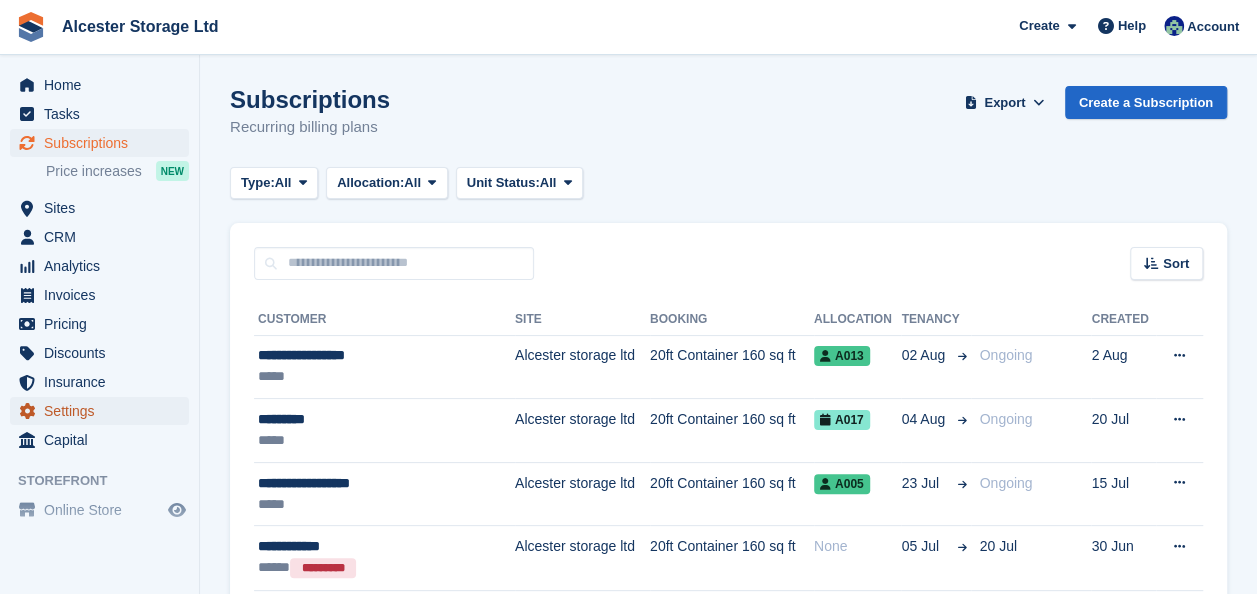click on "Settings" at bounding box center [104, 411] 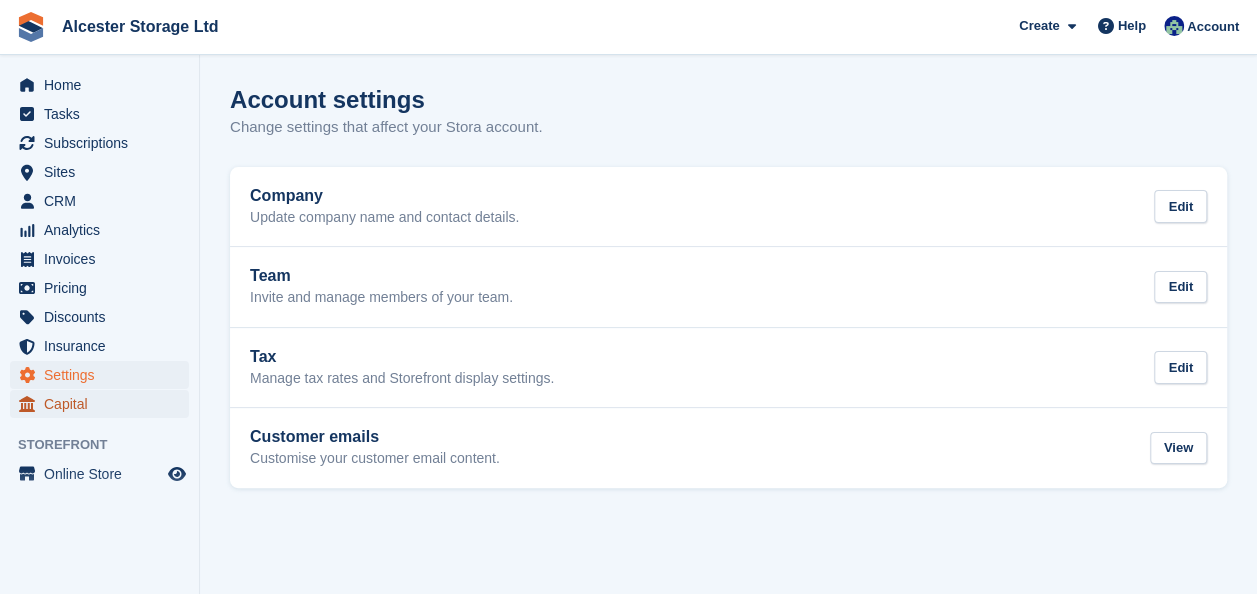 click on "Capital" at bounding box center [104, 404] 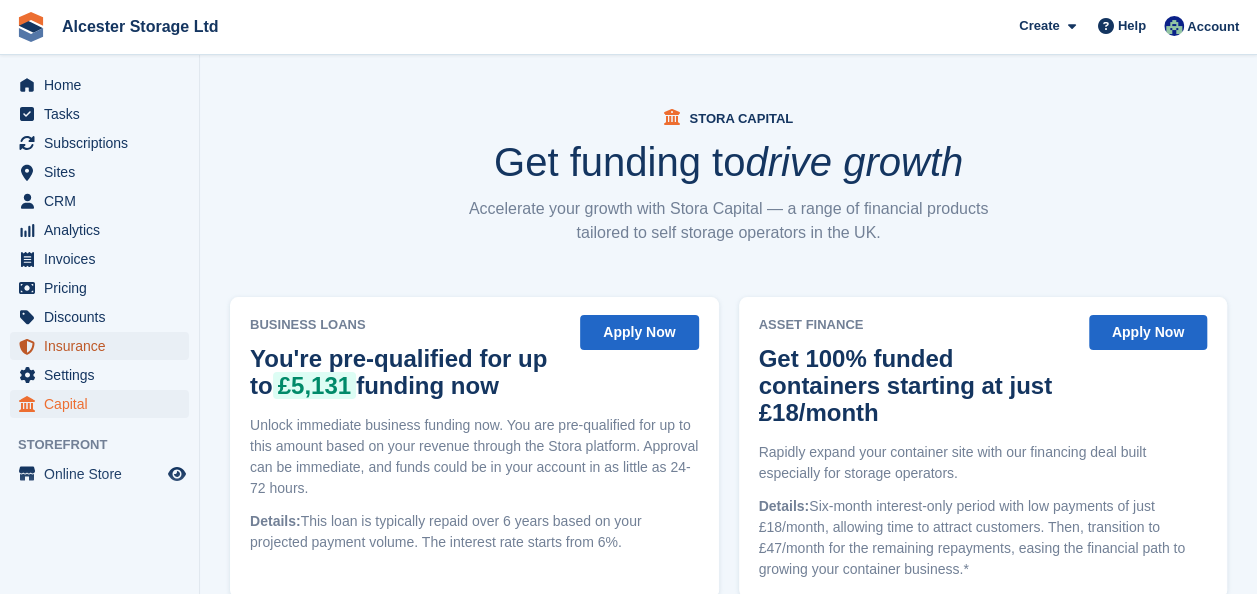 click on "Insurance" at bounding box center [104, 346] 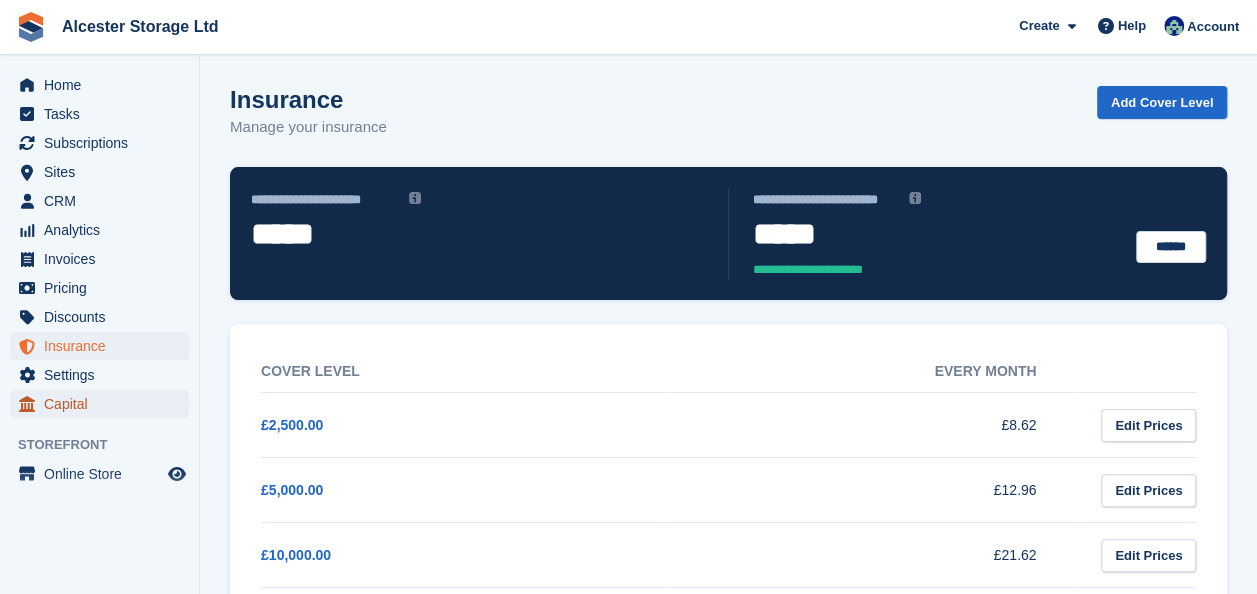 click on "Capital" at bounding box center (104, 404) 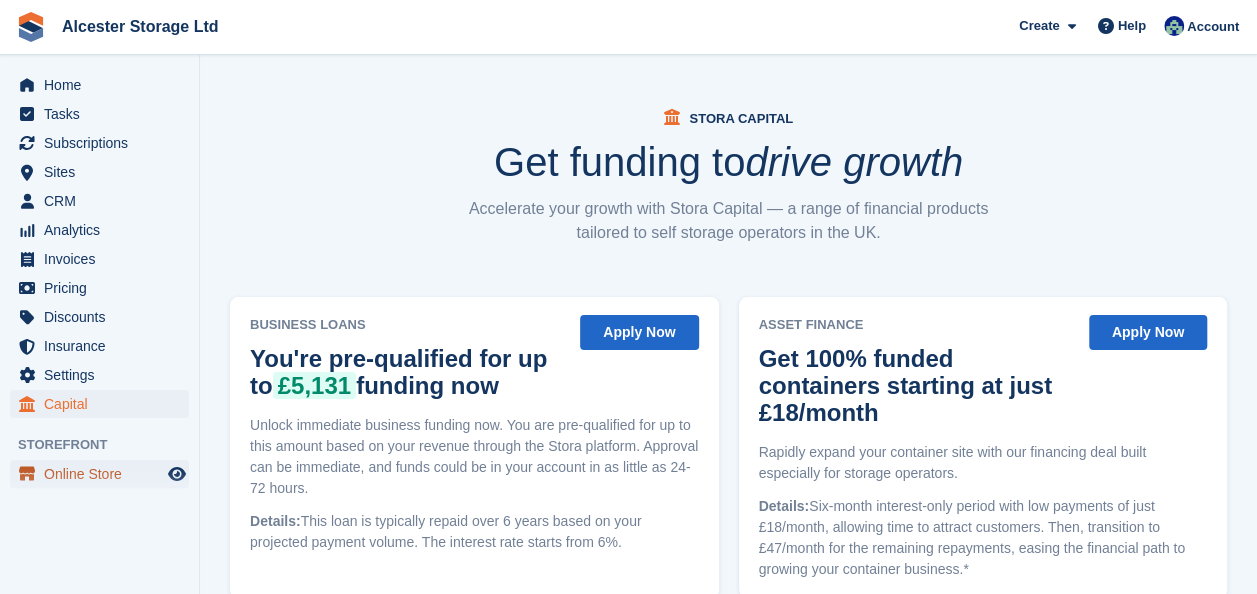 click on "Online Store" at bounding box center [104, 474] 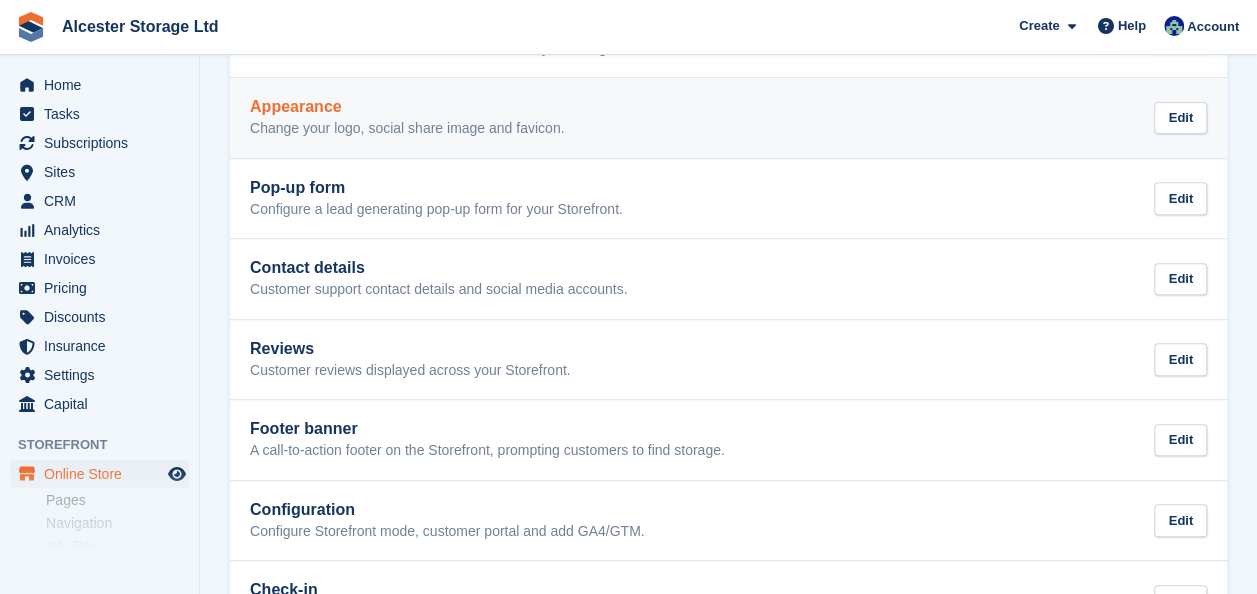 scroll, scrollTop: 328, scrollLeft: 0, axis: vertical 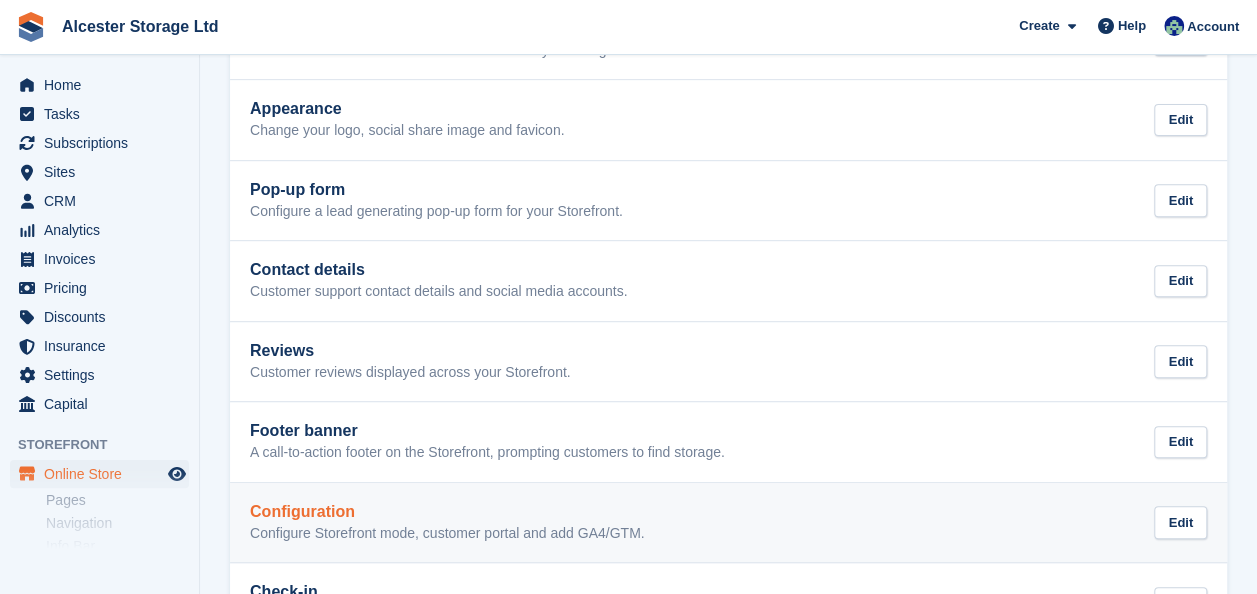 click on "Configuration
Configure Storefront mode, customer portal and add GA4/GTM.
Edit" at bounding box center (728, 523) 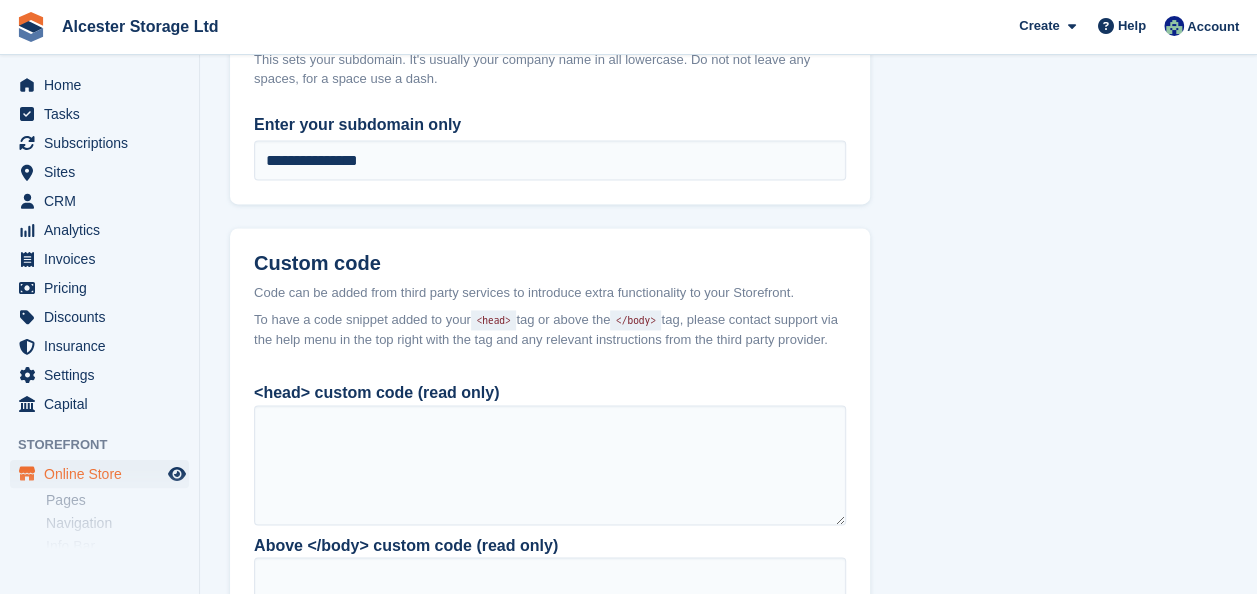 scroll, scrollTop: 1604, scrollLeft: 0, axis: vertical 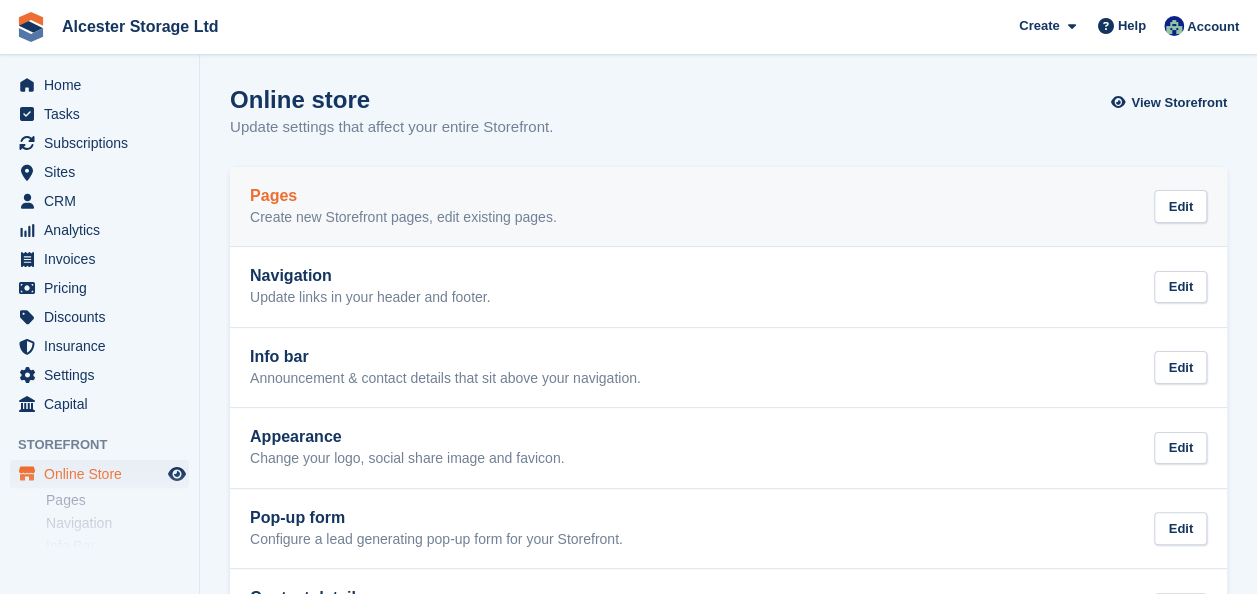 click on "Pages
Create new Storefront pages, edit existing pages.
Edit" at bounding box center [728, 207] 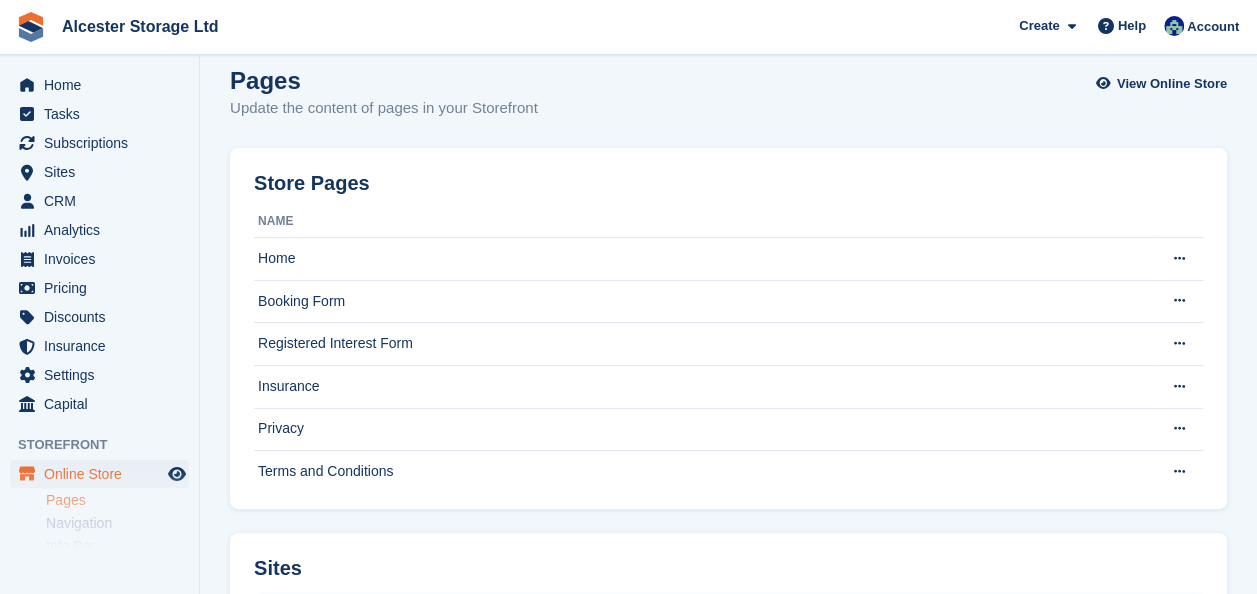 scroll, scrollTop: 0, scrollLeft: 0, axis: both 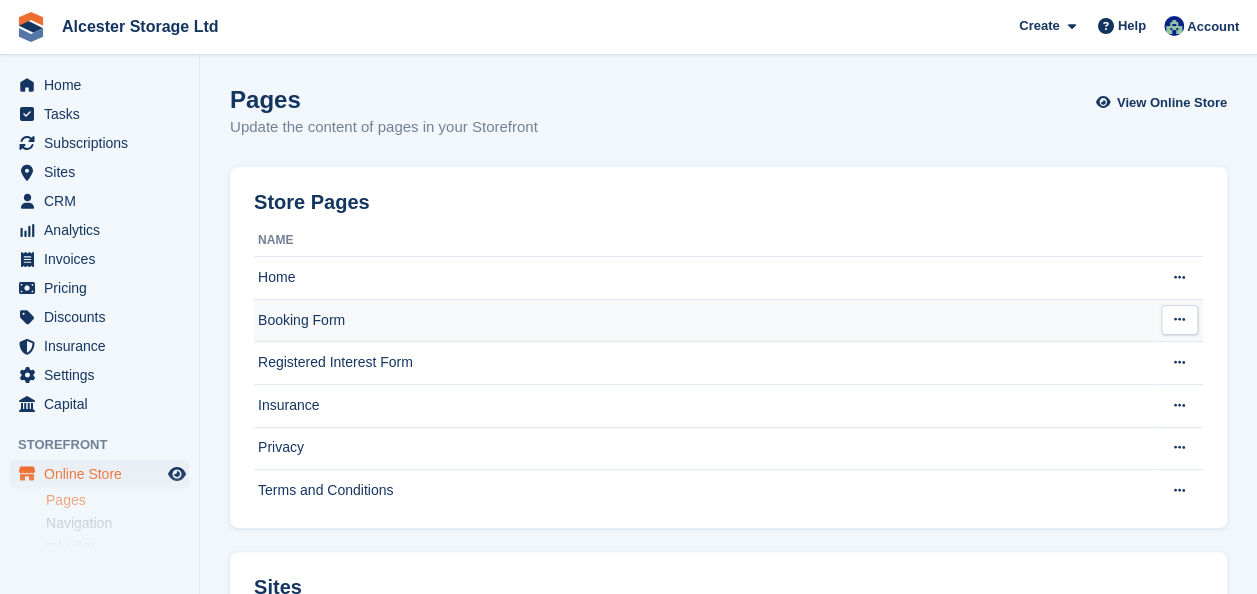 click on "Booking Form" at bounding box center (705, 320) 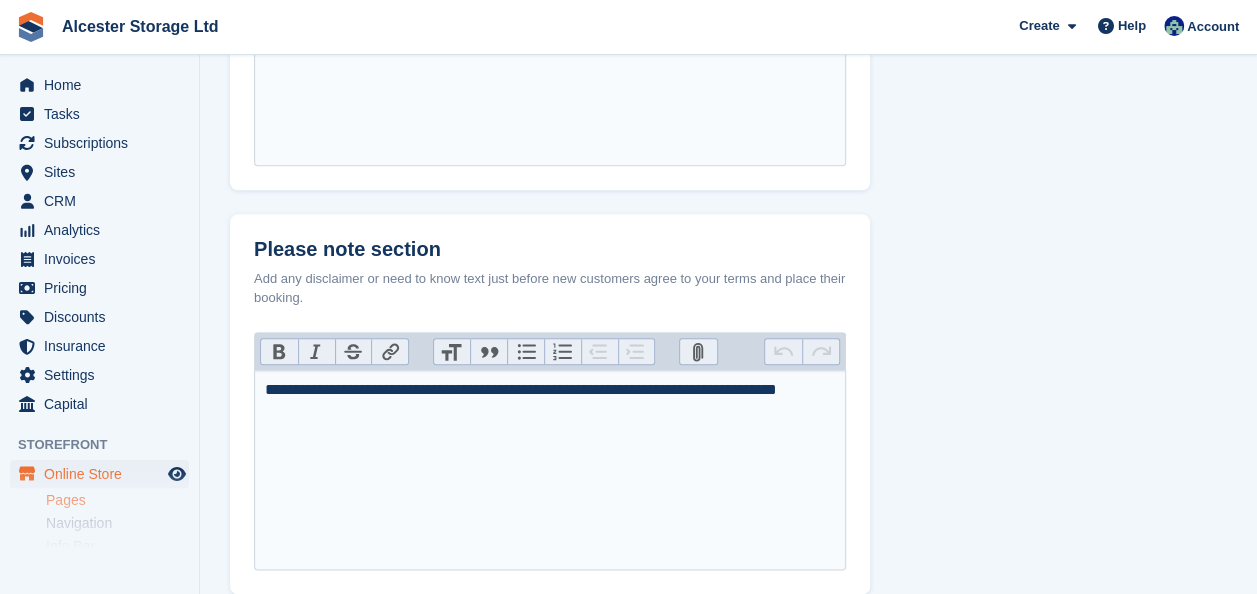 scroll, scrollTop: 848, scrollLeft: 0, axis: vertical 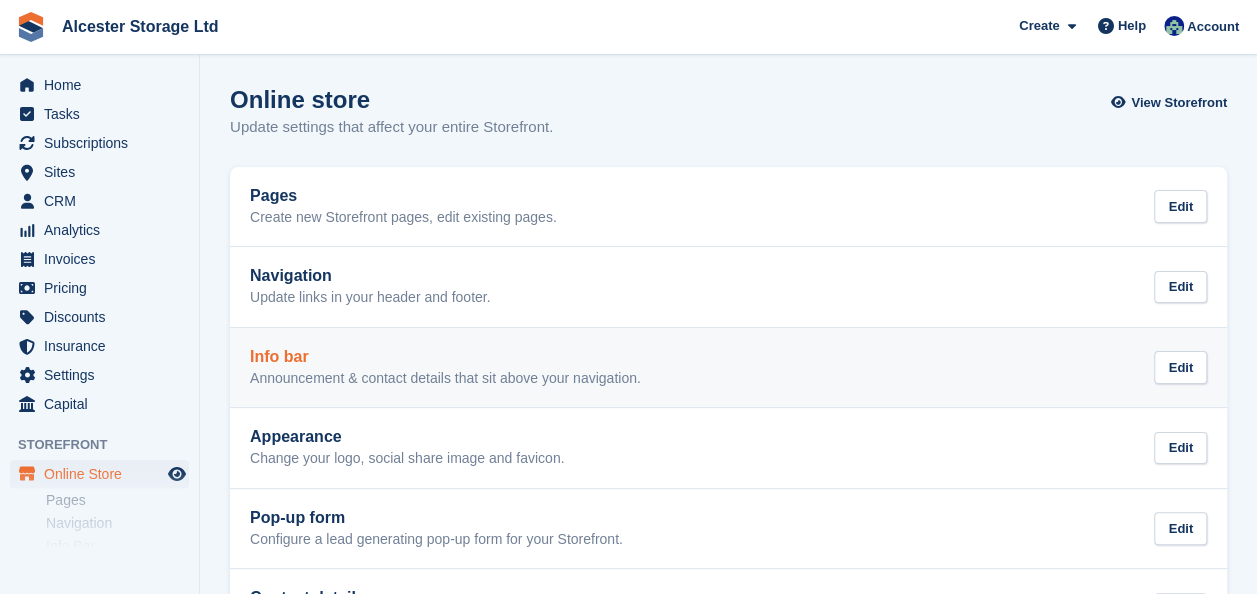 click on "Info bar" at bounding box center [445, 357] 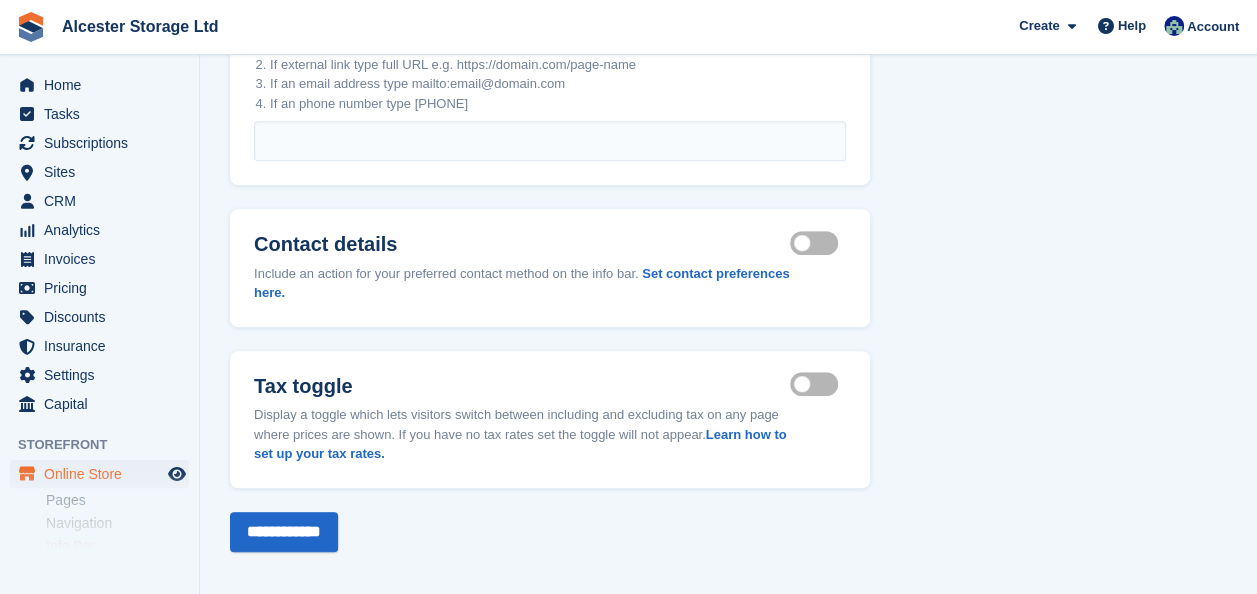 scroll, scrollTop: 416, scrollLeft: 0, axis: vertical 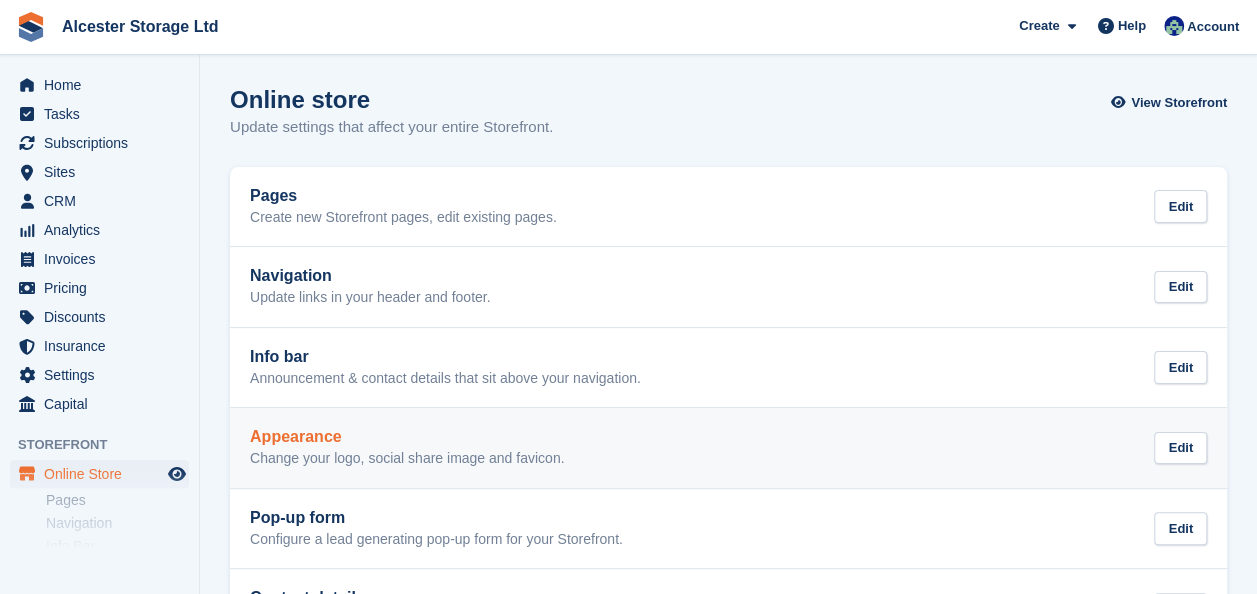 click on "Appearance" at bounding box center (407, 437) 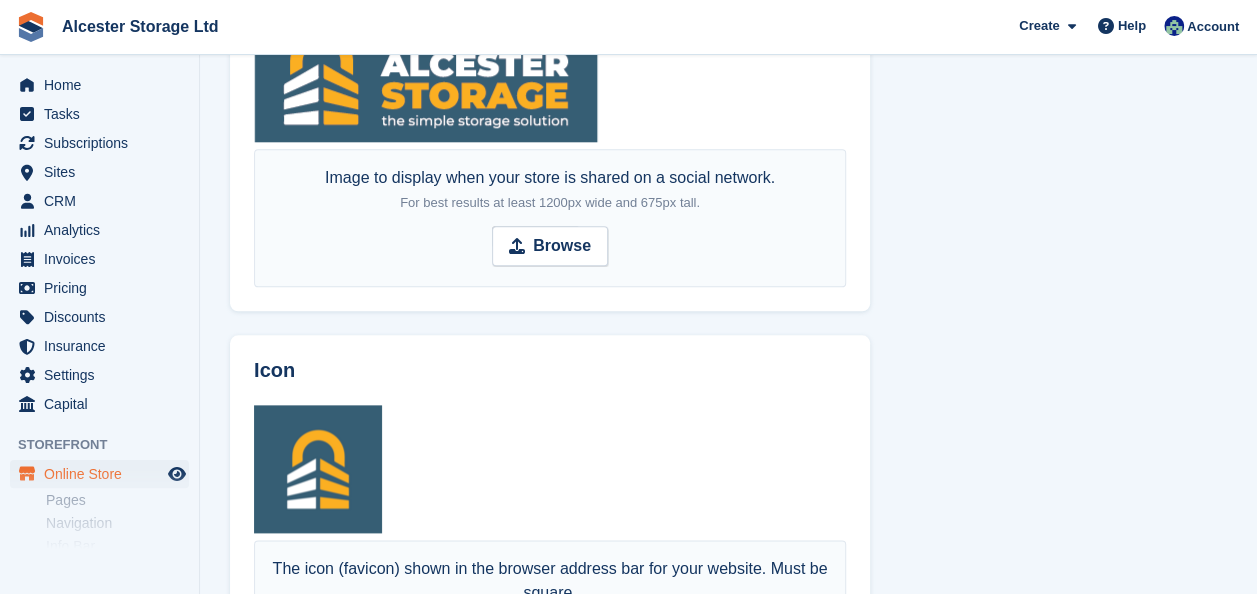 scroll, scrollTop: 1205, scrollLeft: 0, axis: vertical 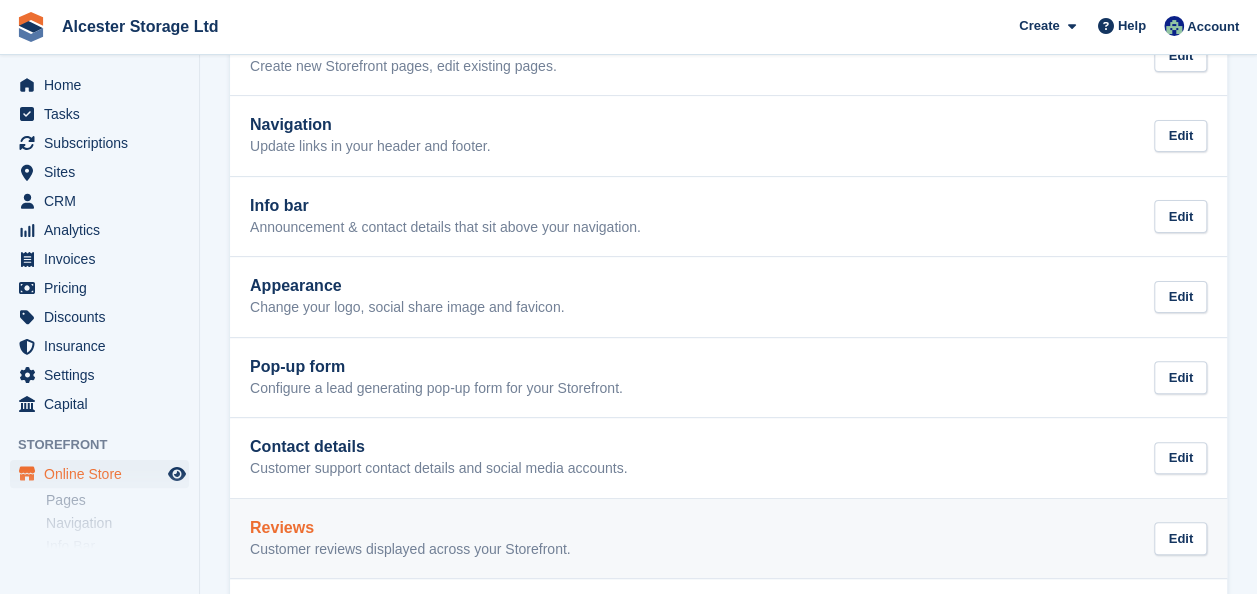 click on "Reviews" at bounding box center (410, 528) 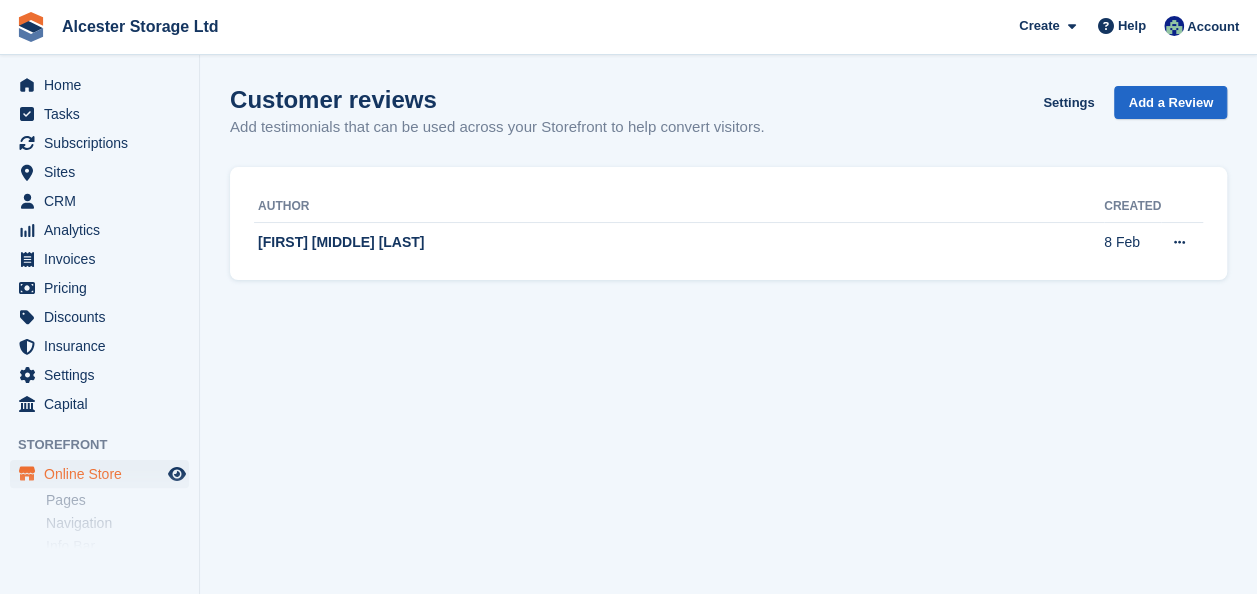 scroll, scrollTop: 0, scrollLeft: 0, axis: both 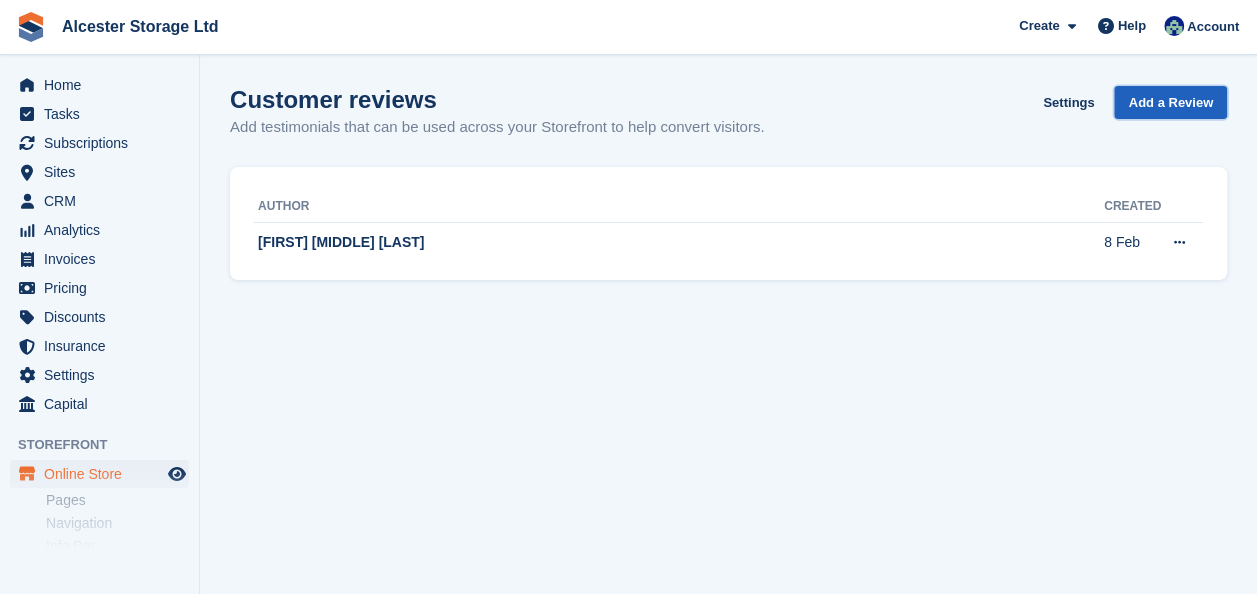 click on "Add a Review" at bounding box center [1170, 103] 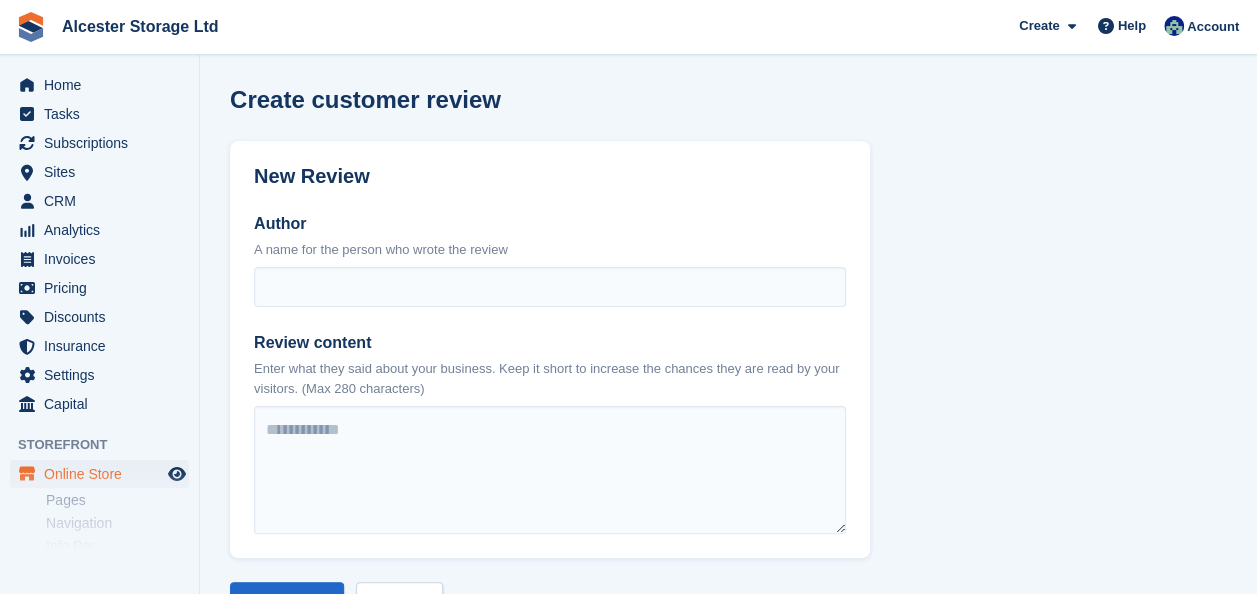 scroll, scrollTop: 74, scrollLeft: 0, axis: vertical 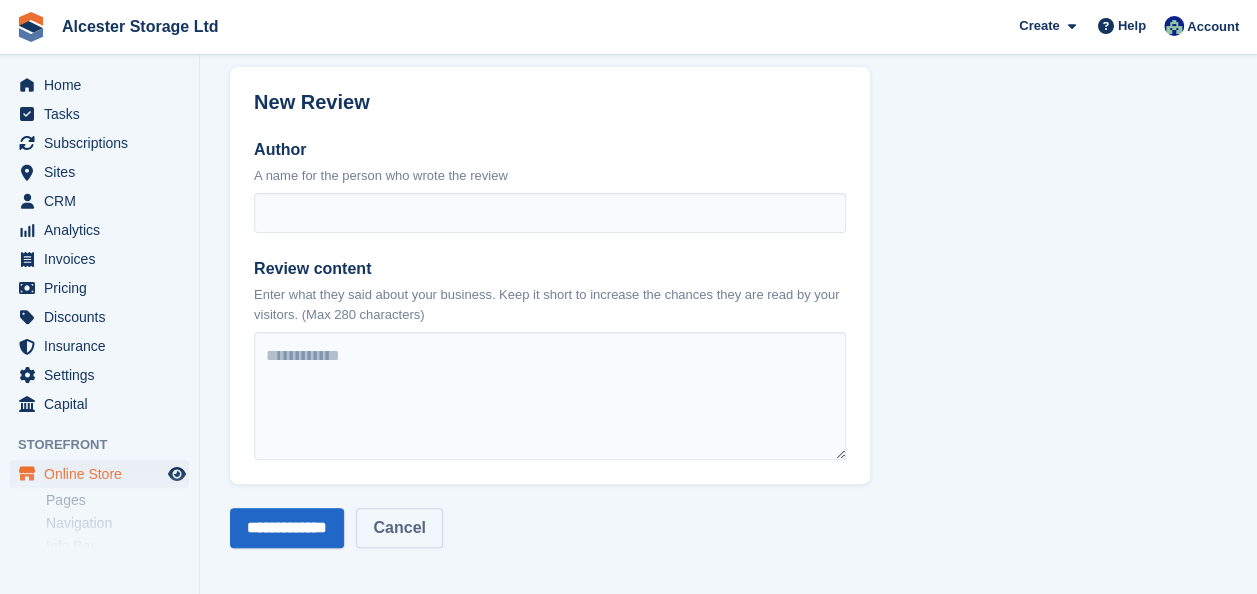 click on "Cancel" at bounding box center (399, 528) 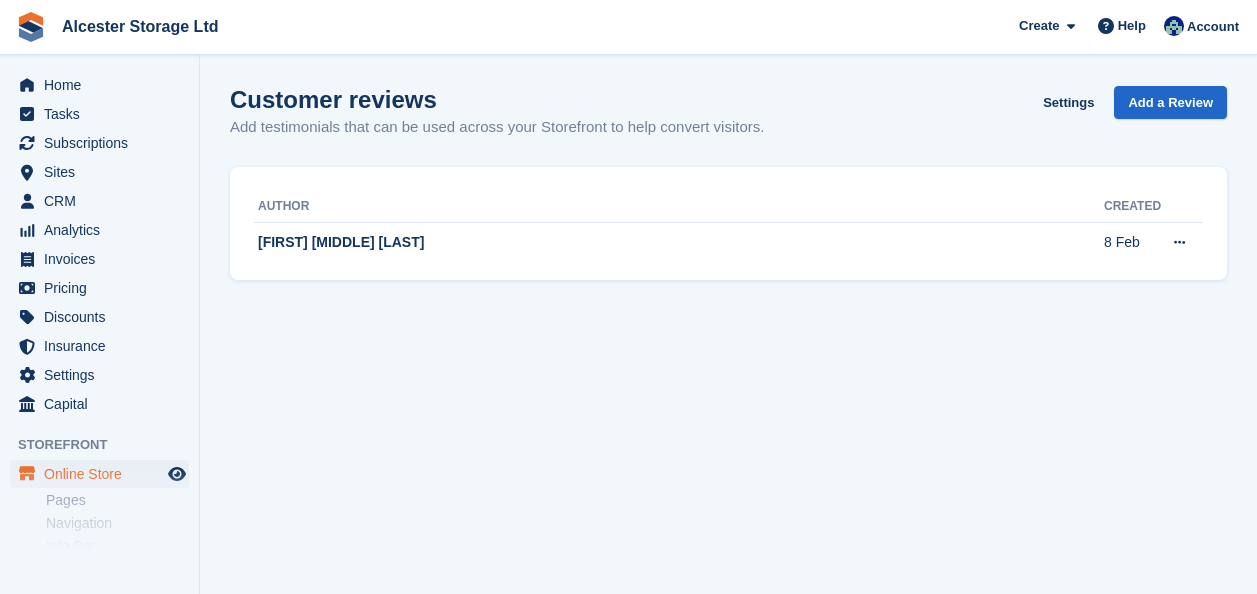 scroll, scrollTop: 0, scrollLeft: 0, axis: both 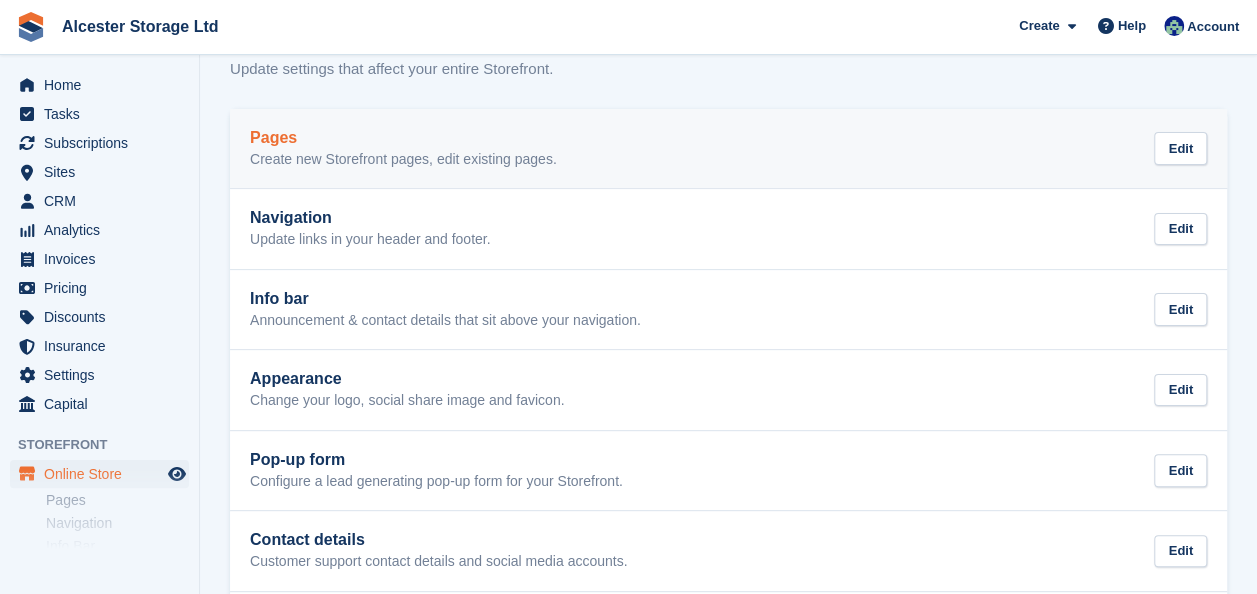 click on "Pages" at bounding box center (403, 138) 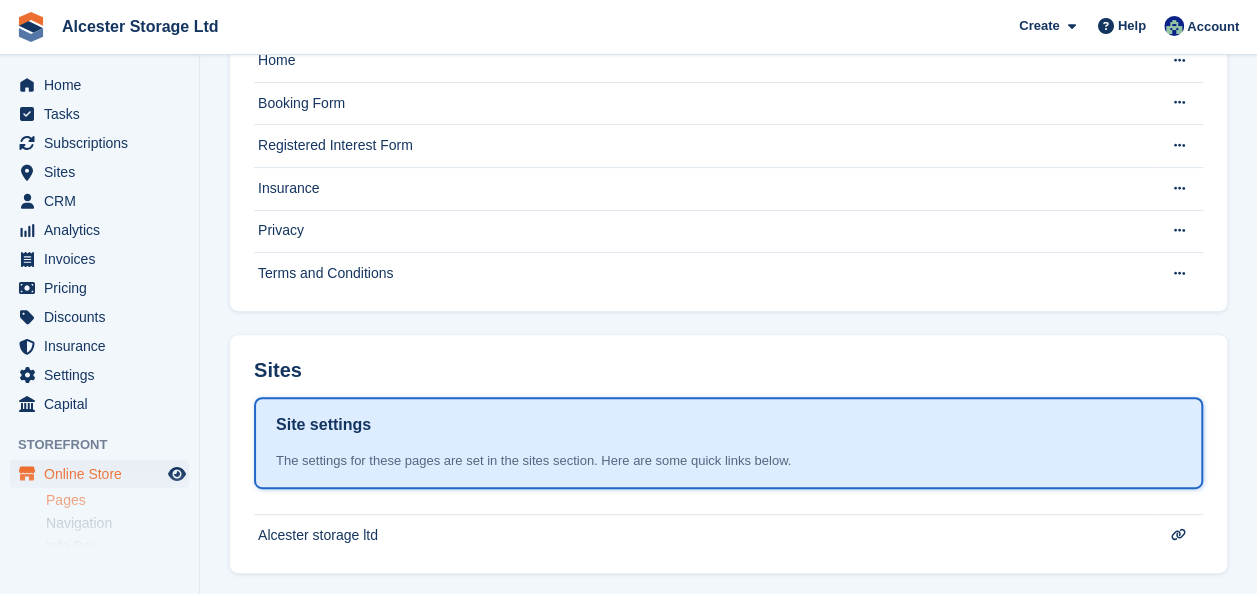 scroll, scrollTop: 156, scrollLeft: 0, axis: vertical 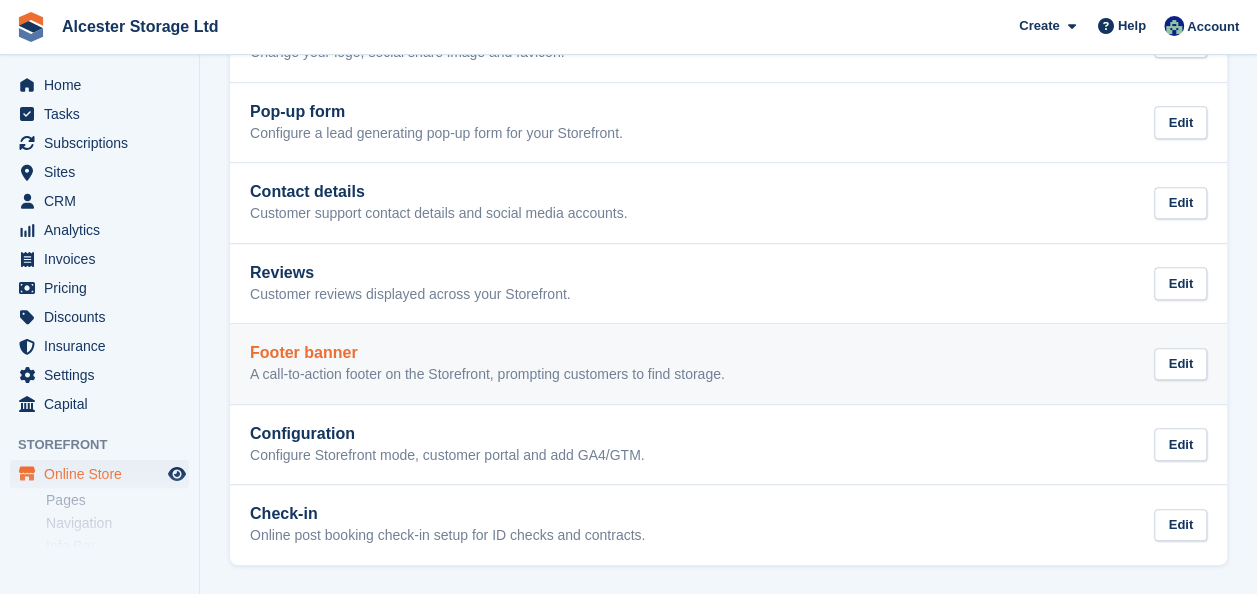click on "Footer banner
A call-to-action footer on the Storefront, prompting customers to find storage.
Edit" at bounding box center [728, 364] 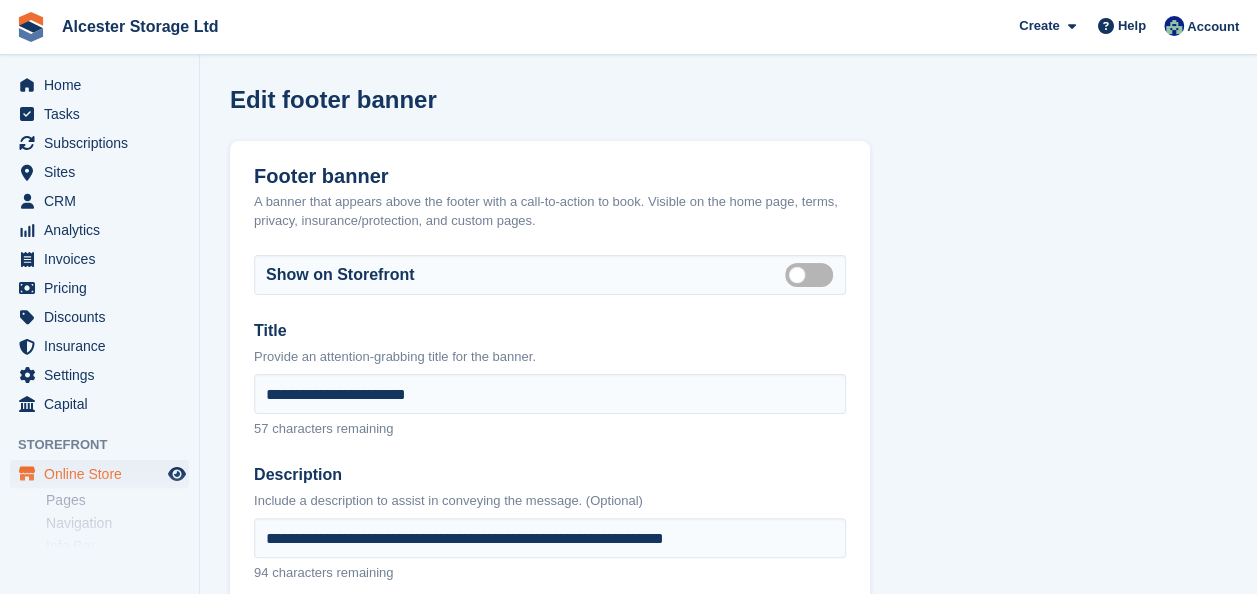 scroll, scrollTop: 130, scrollLeft: 0, axis: vertical 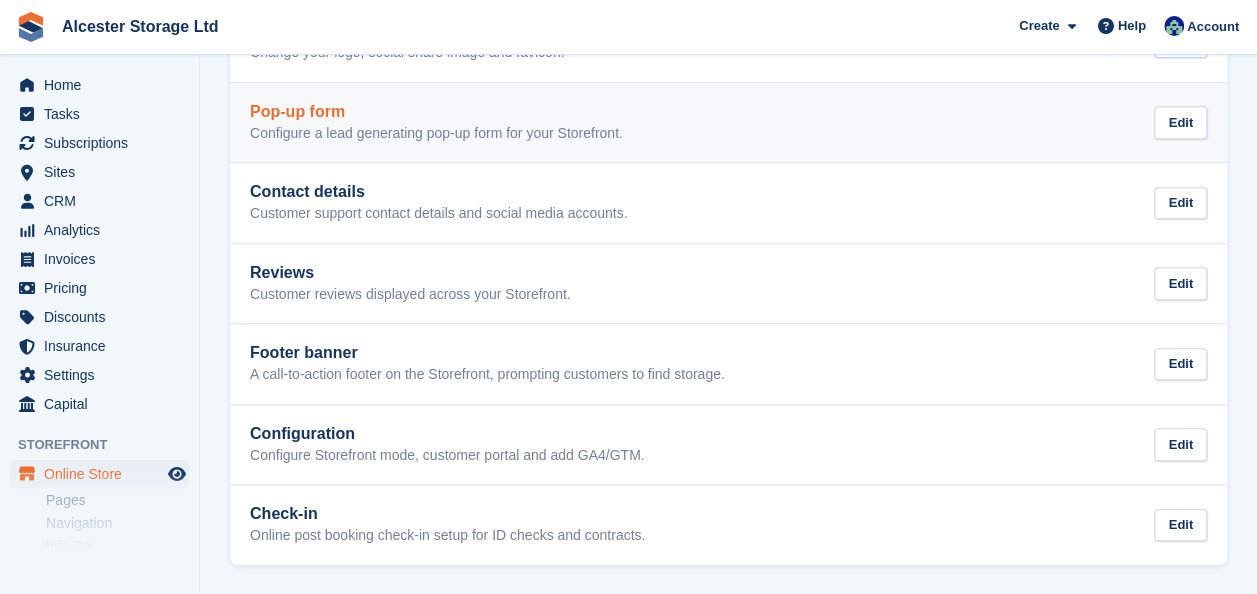 click on "Pop-up form" at bounding box center [436, 112] 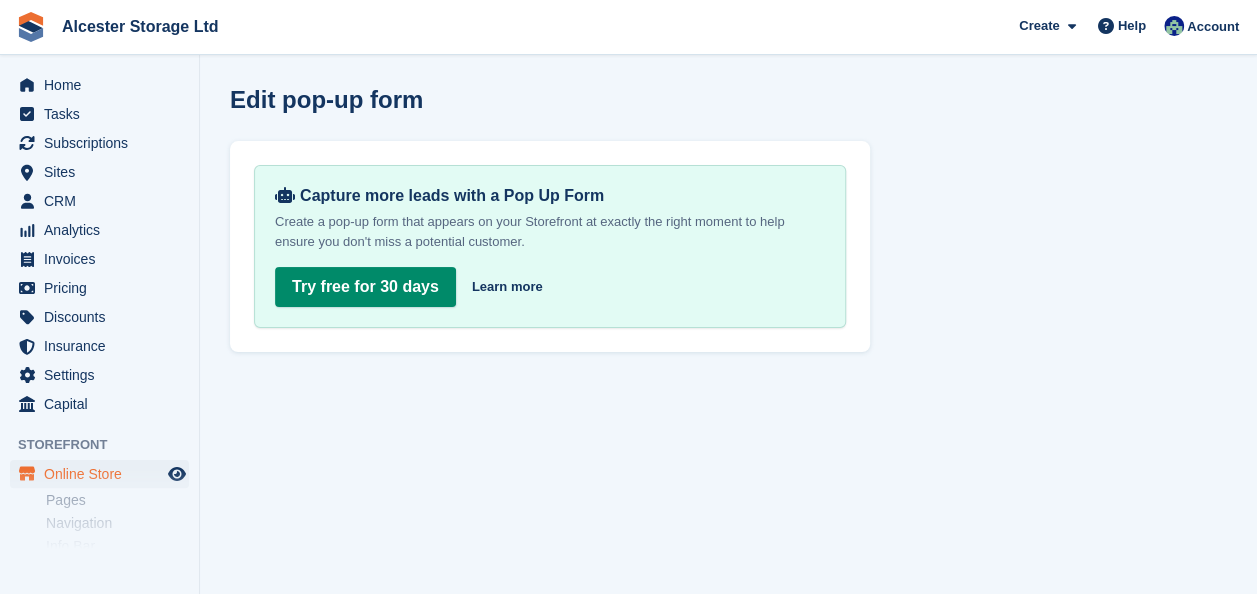 scroll, scrollTop: 0, scrollLeft: 0, axis: both 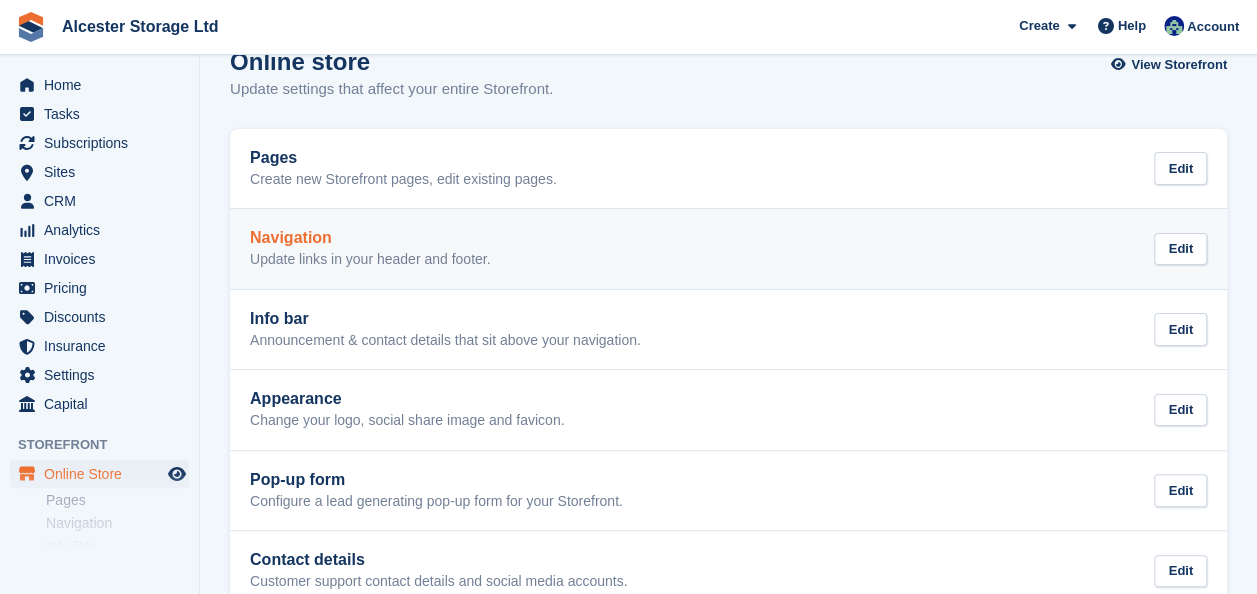 click on "Navigation" at bounding box center (370, 238) 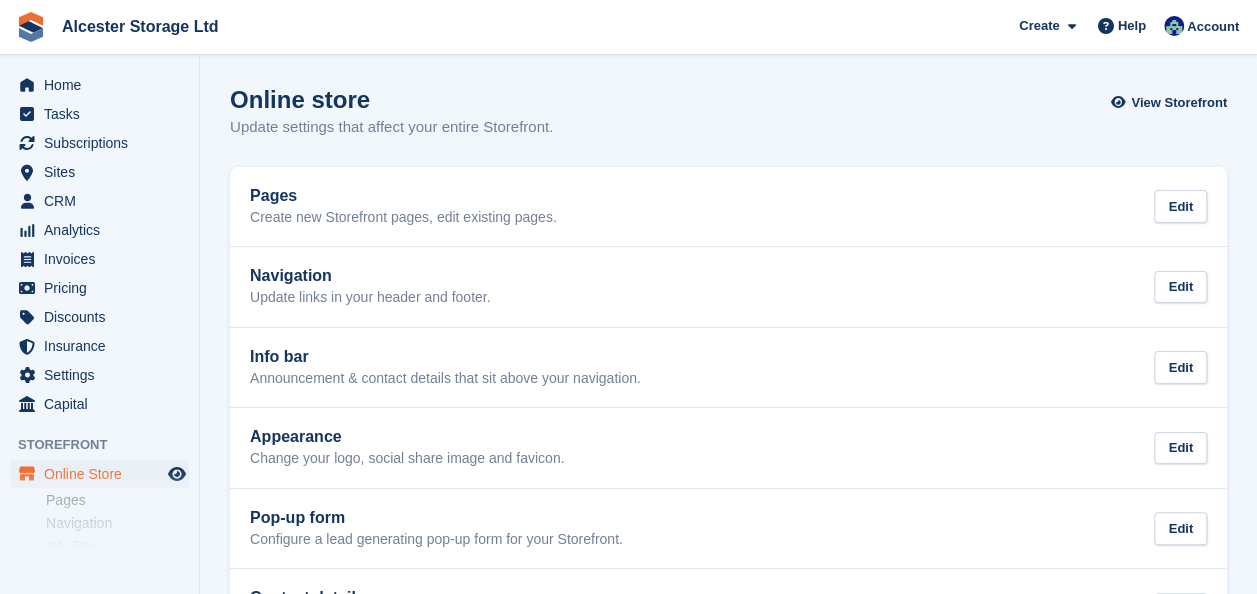 scroll, scrollTop: 38, scrollLeft: 0, axis: vertical 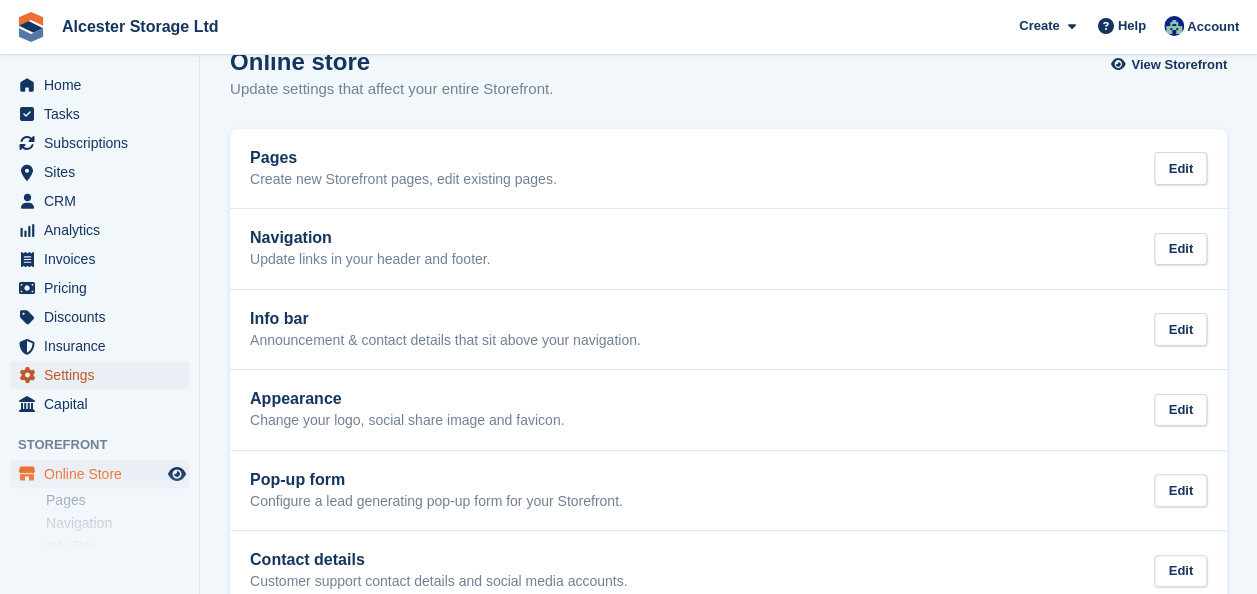 click on "Settings" at bounding box center (104, 375) 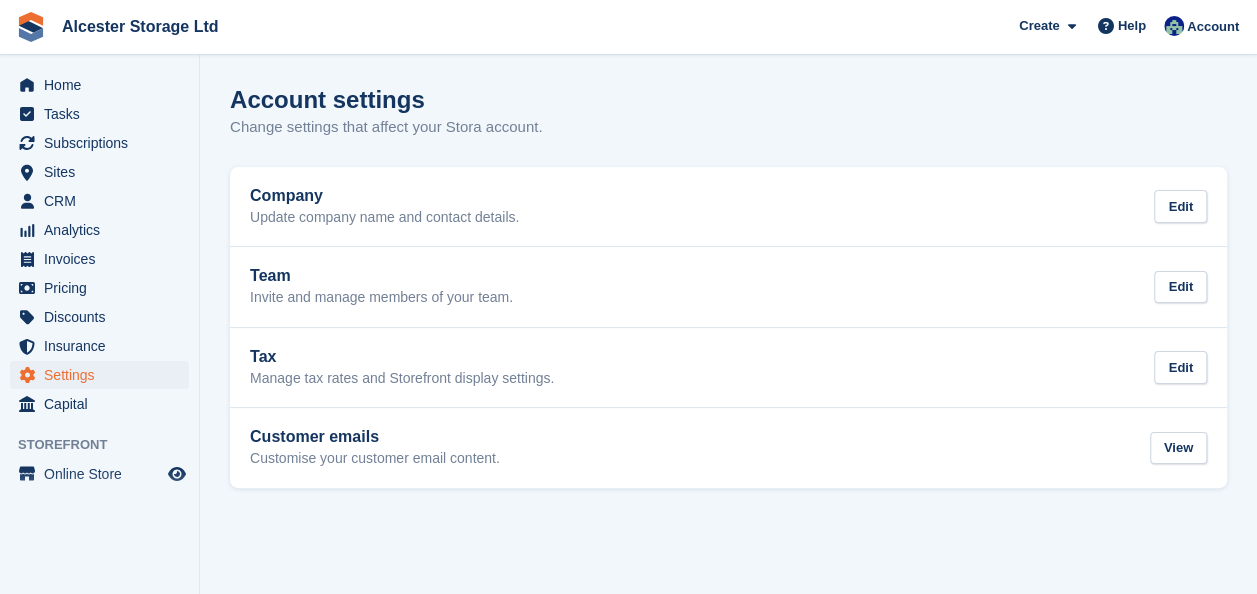scroll, scrollTop: 0, scrollLeft: 0, axis: both 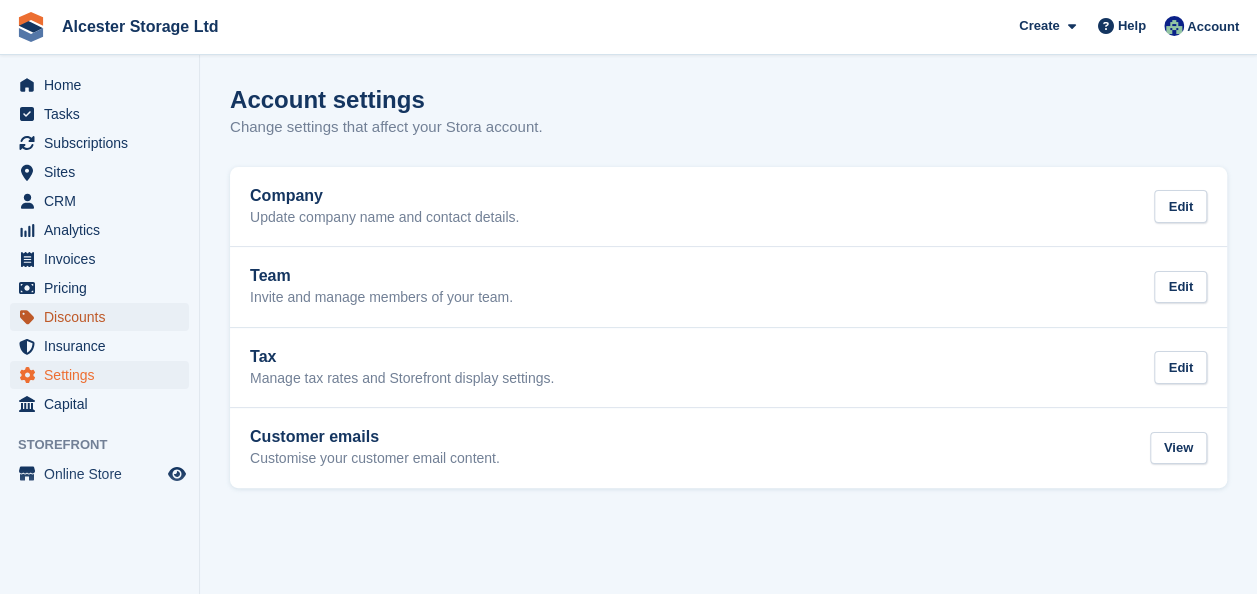 click on "Discounts" at bounding box center [104, 317] 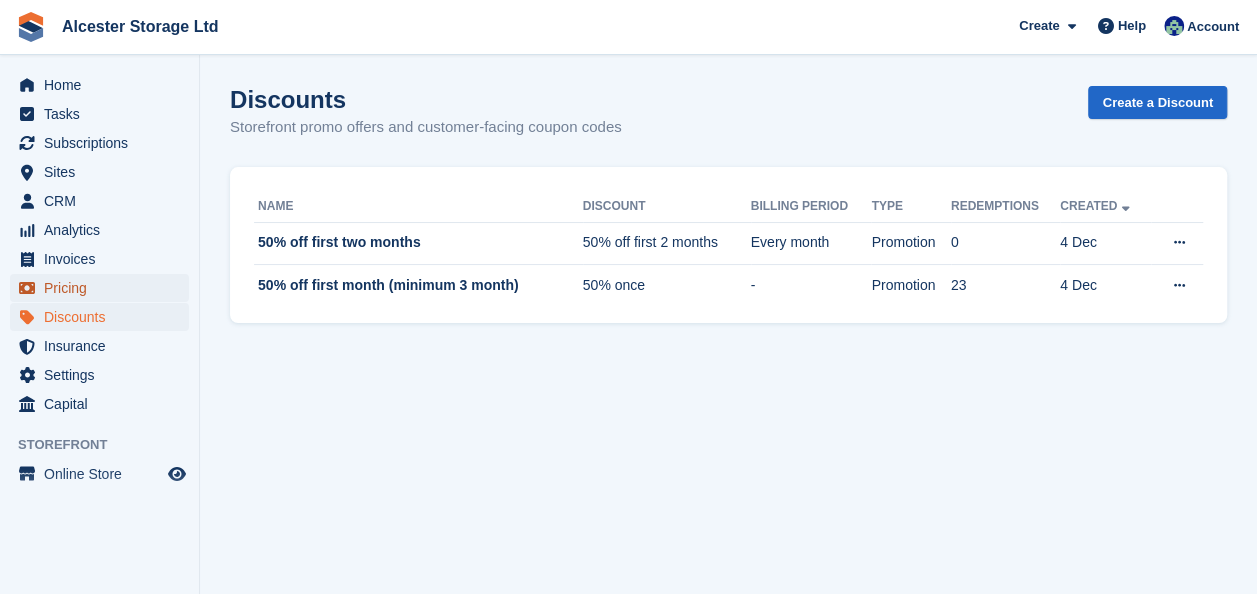 click on "Pricing" at bounding box center (104, 288) 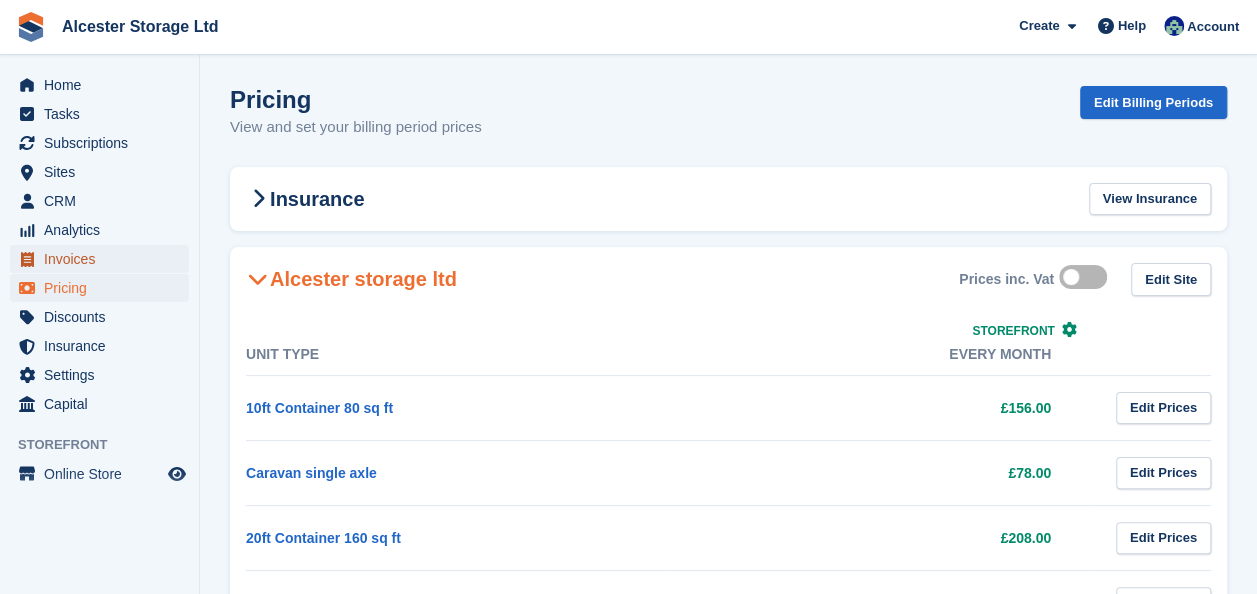 click on "Invoices" at bounding box center (104, 259) 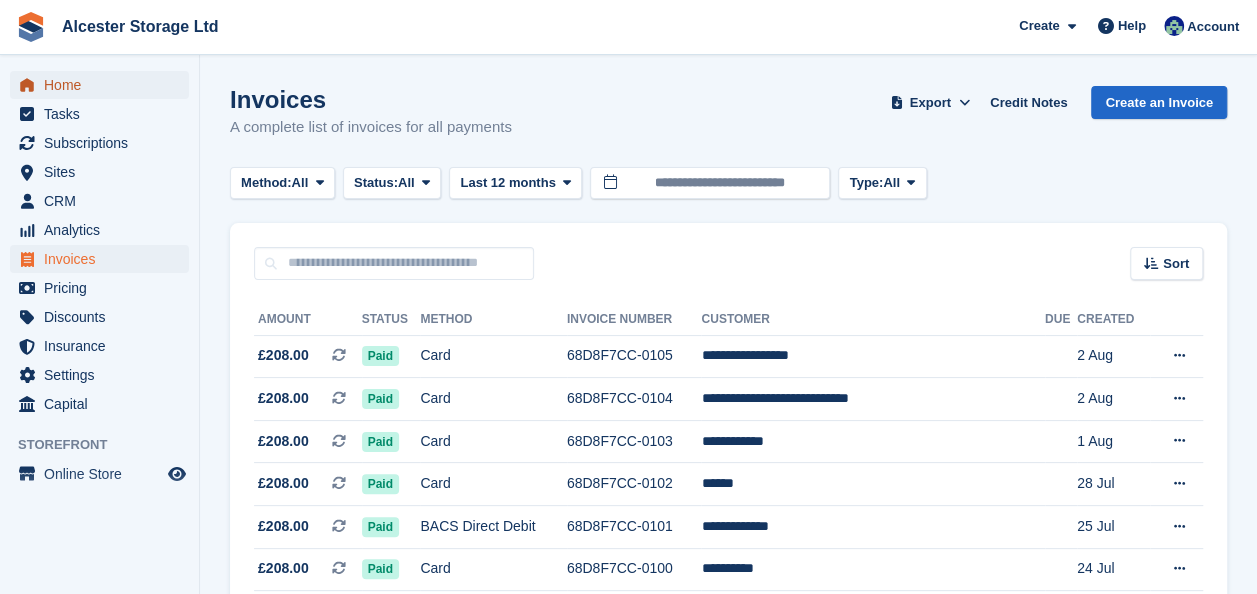 click on "Home" at bounding box center [104, 85] 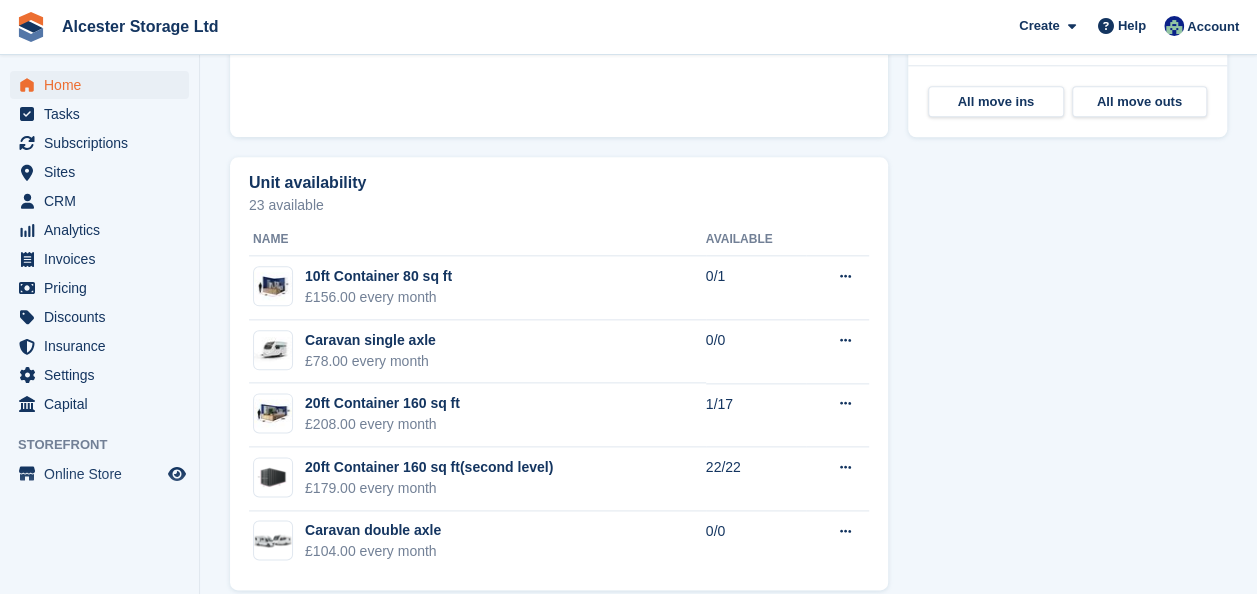 scroll, scrollTop: 1057, scrollLeft: 0, axis: vertical 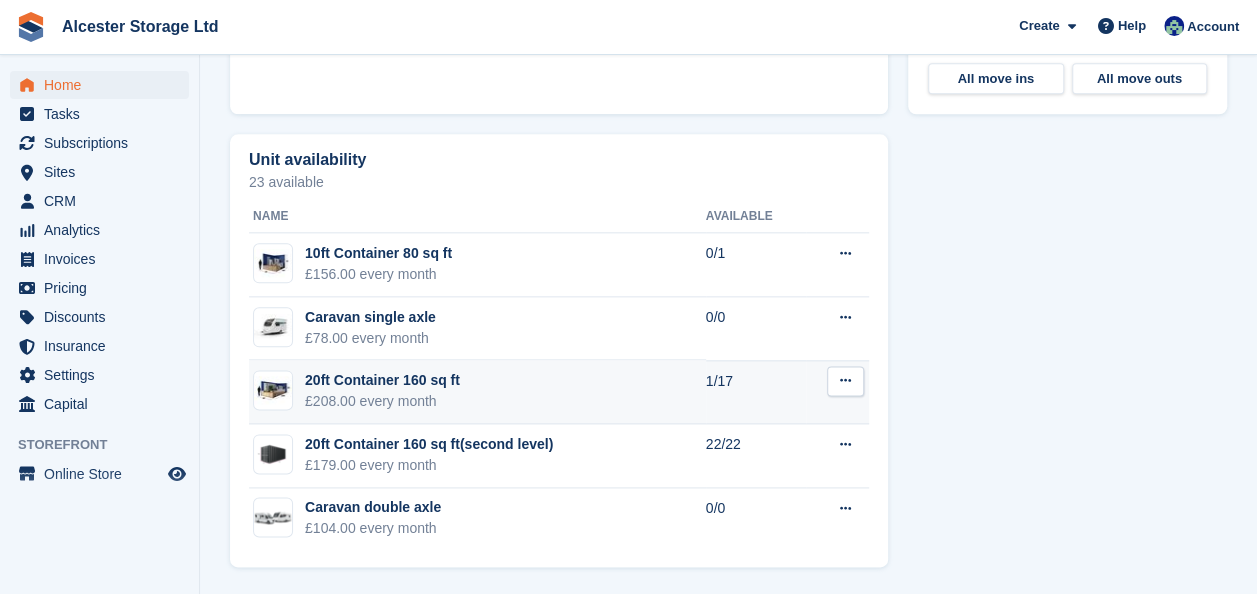click at bounding box center (845, 381) 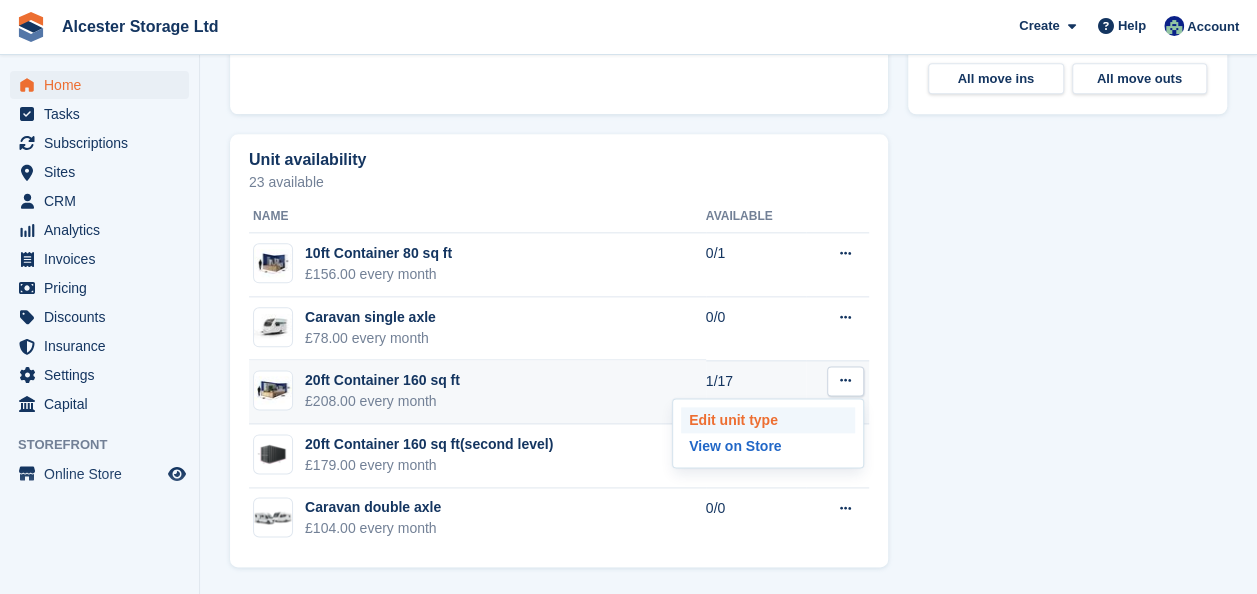 click on "Edit unit type" at bounding box center (768, 420) 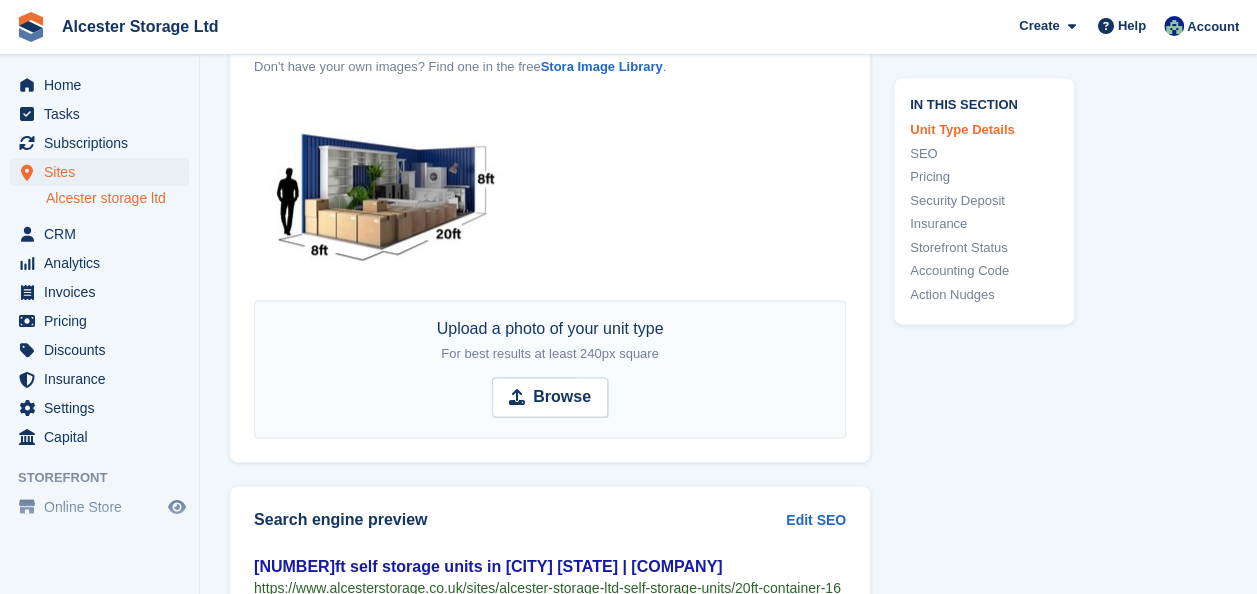 scroll, scrollTop: 1131, scrollLeft: 0, axis: vertical 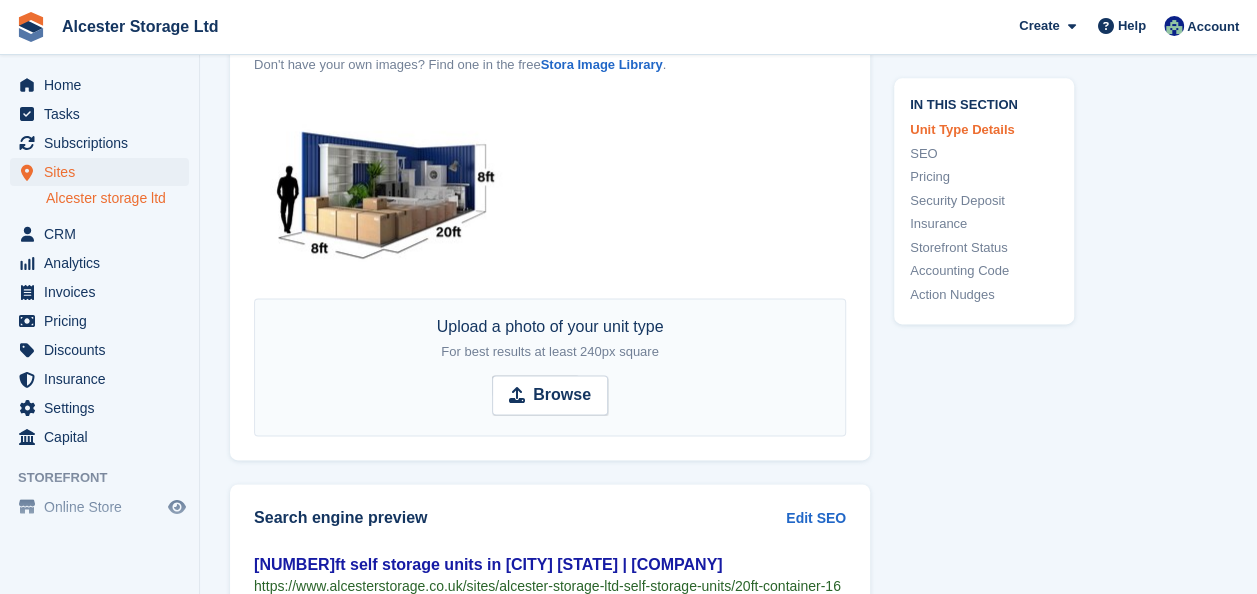 click on "Action Nudges" at bounding box center [984, 295] 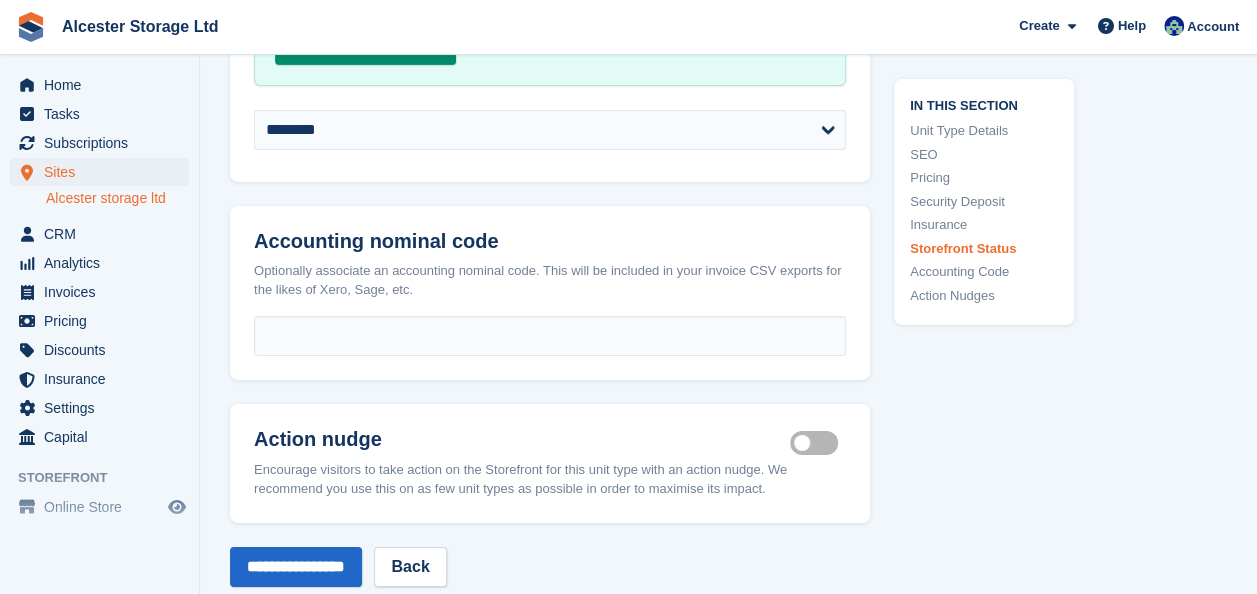 scroll, scrollTop: 3271, scrollLeft: 0, axis: vertical 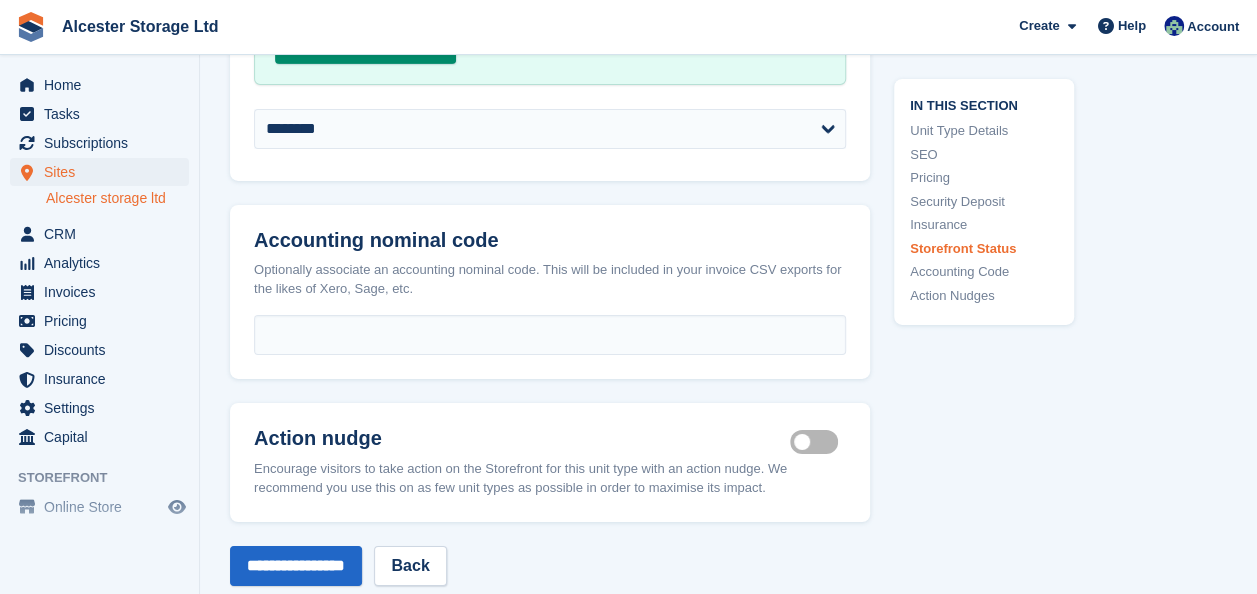 click on "Is active" at bounding box center (818, 441) 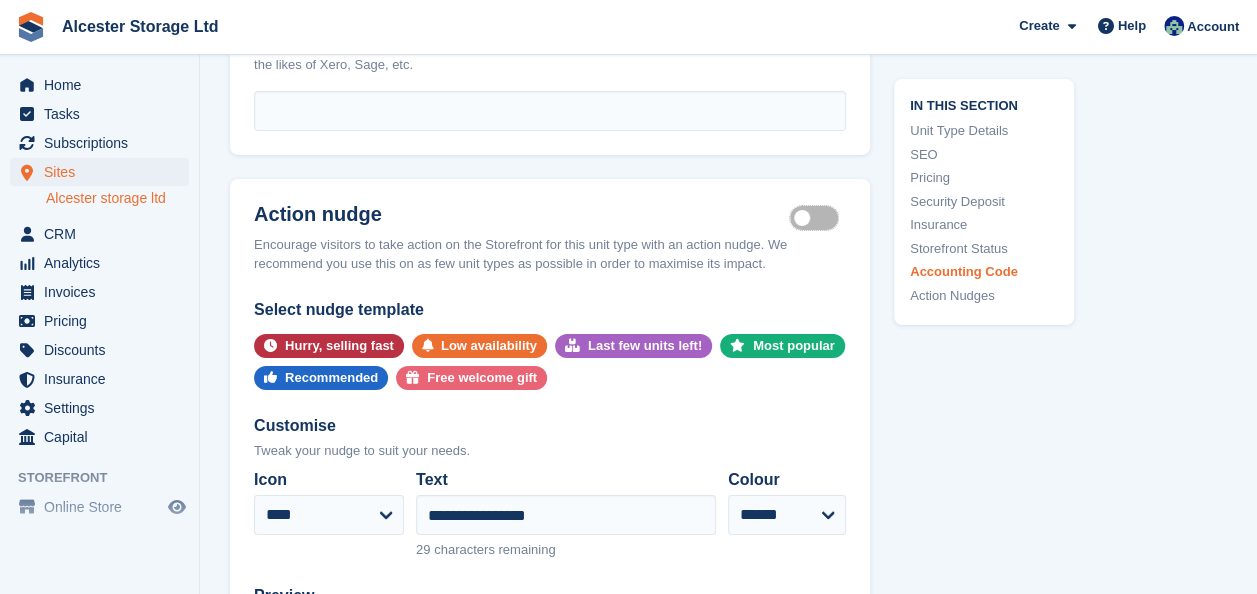 scroll, scrollTop: 3498, scrollLeft: 0, axis: vertical 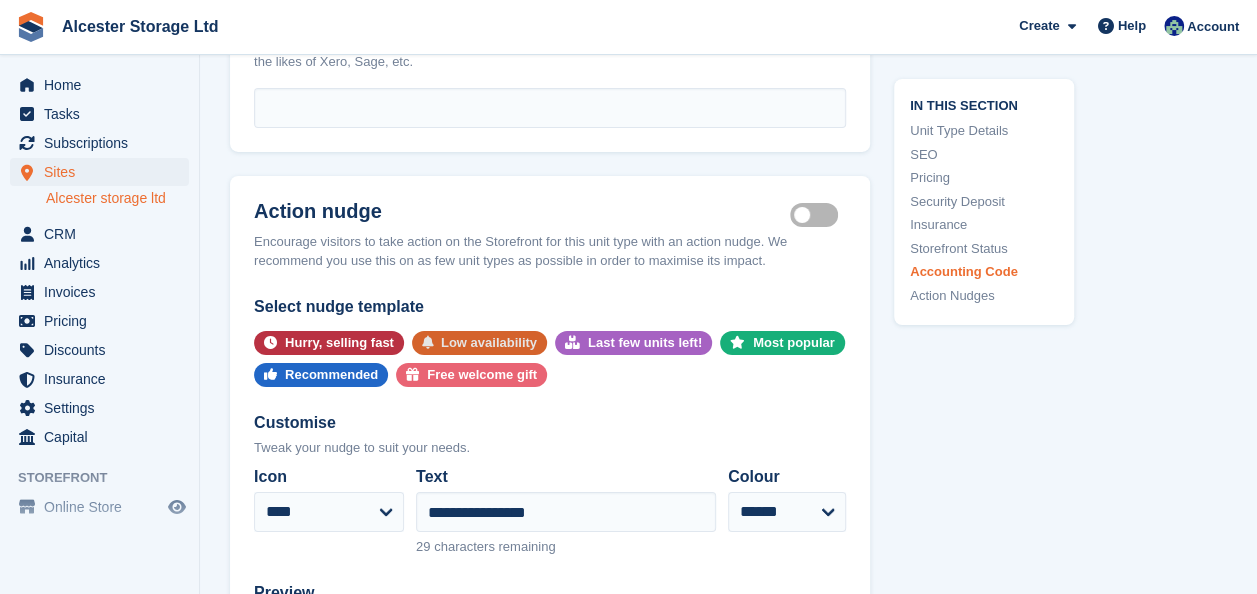 click on "Low availability" at bounding box center [489, 343] 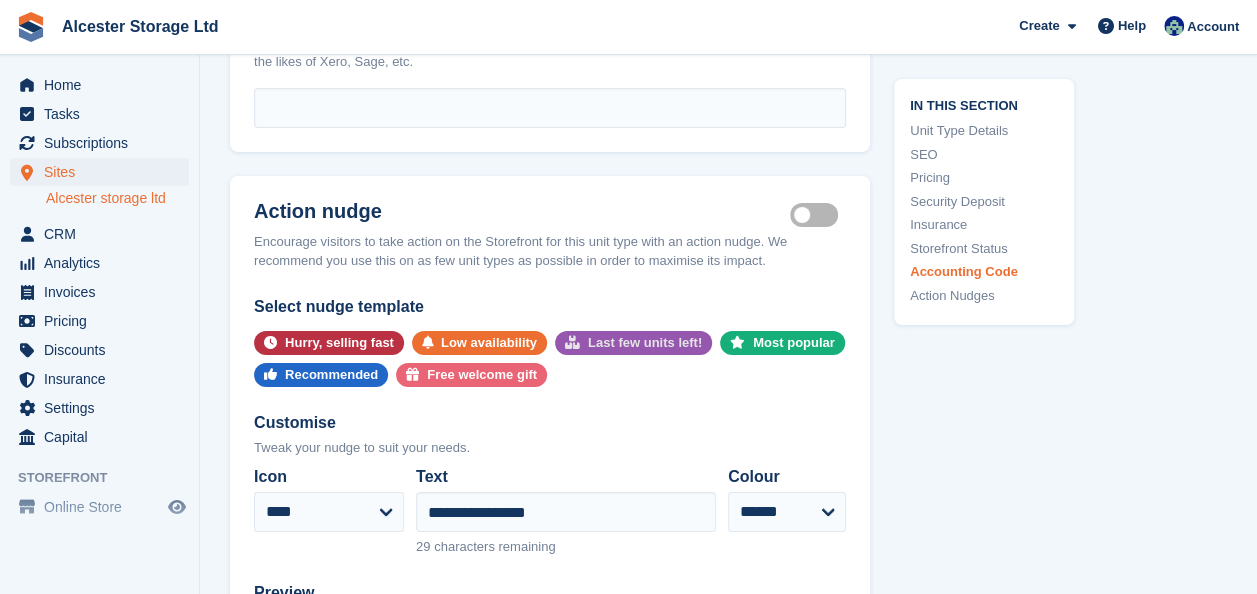 click at bounding box center [572, 342] 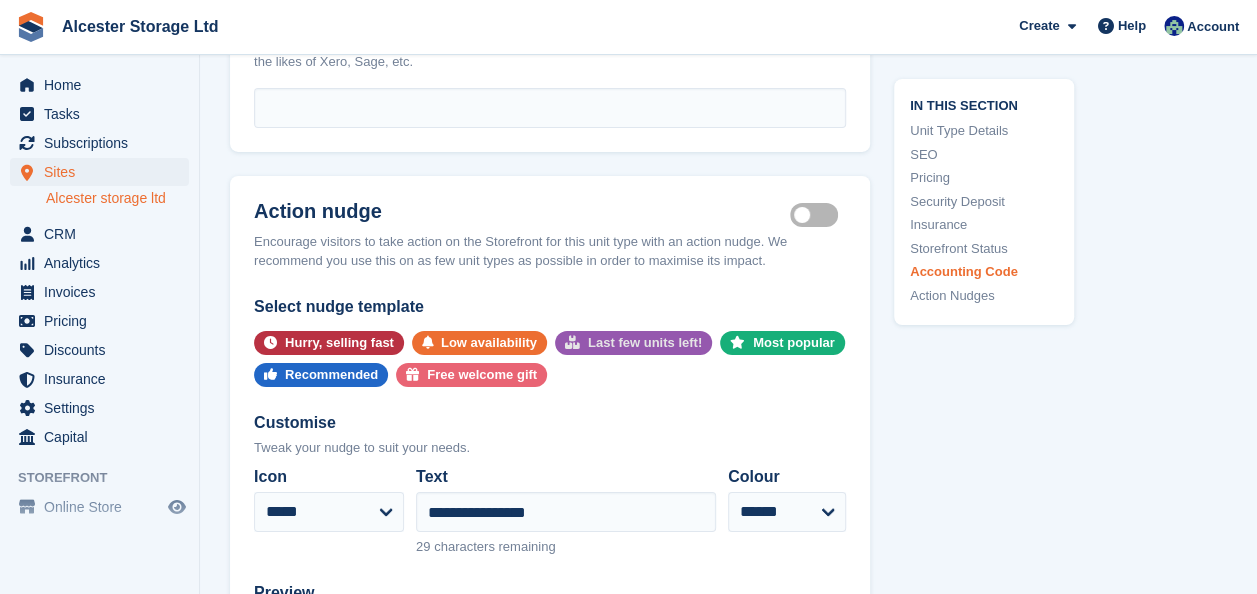 type on "**********" 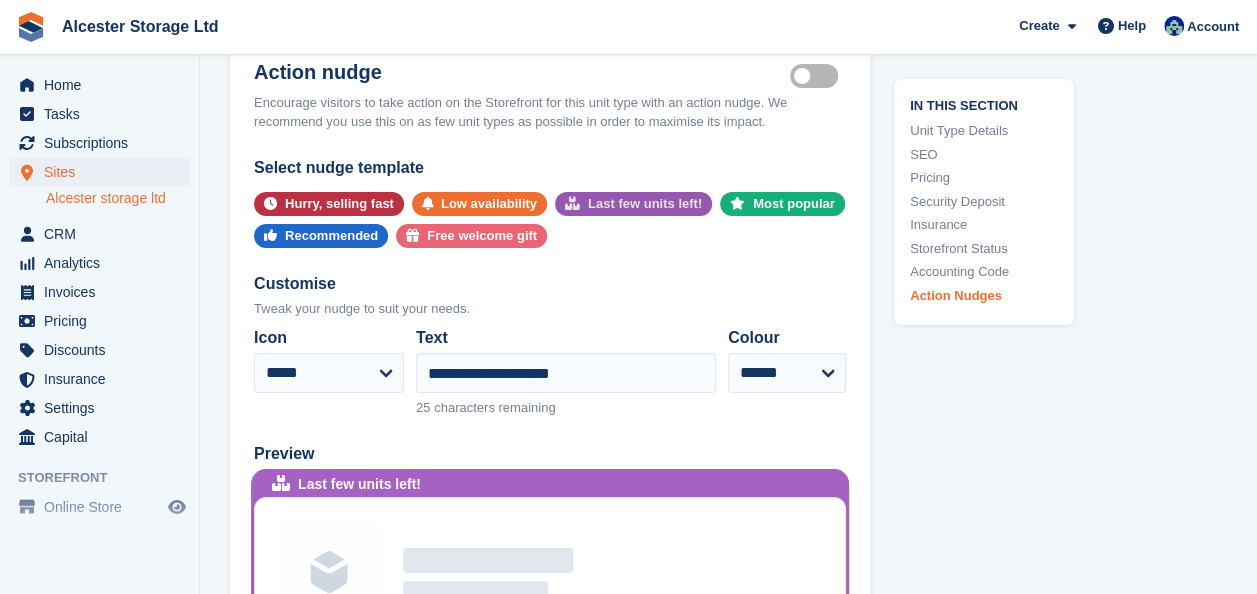 scroll, scrollTop: 3638, scrollLeft: 0, axis: vertical 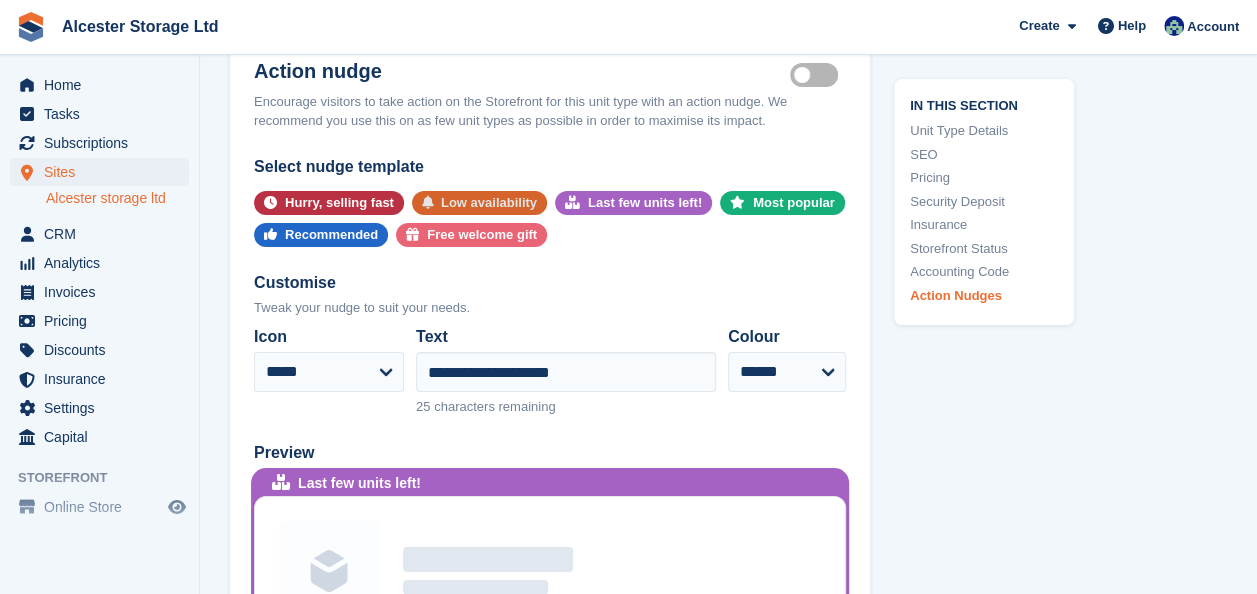 click on "Low availability" at bounding box center (489, 203) 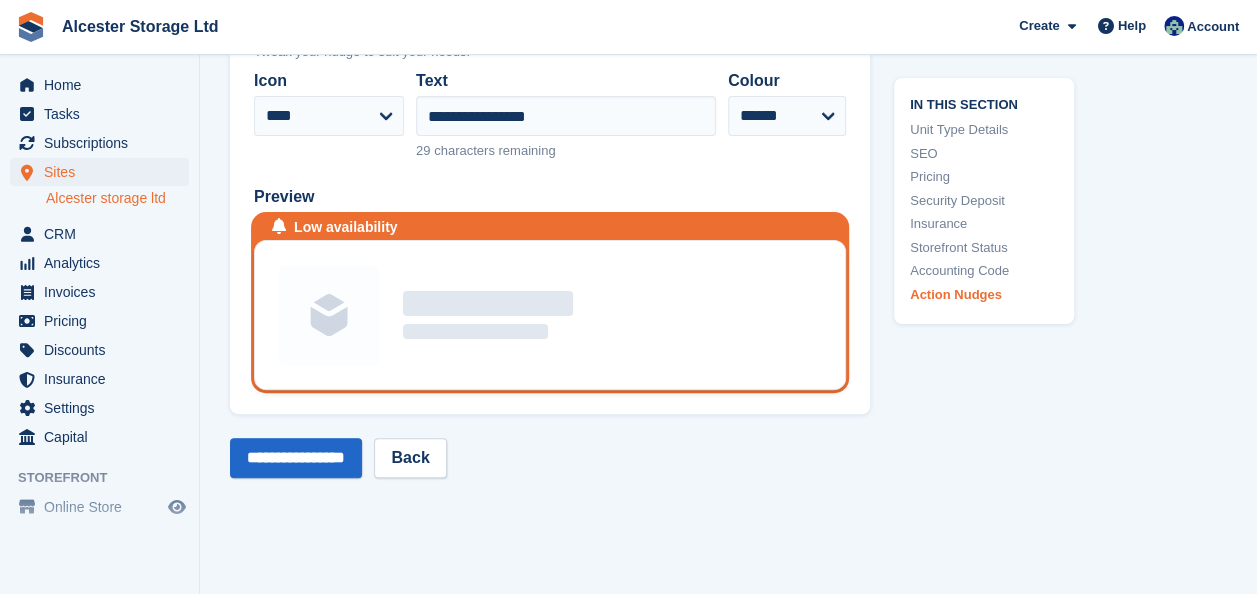scroll, scrollTop: 3895, scrollLeft: 0, axis: vertical 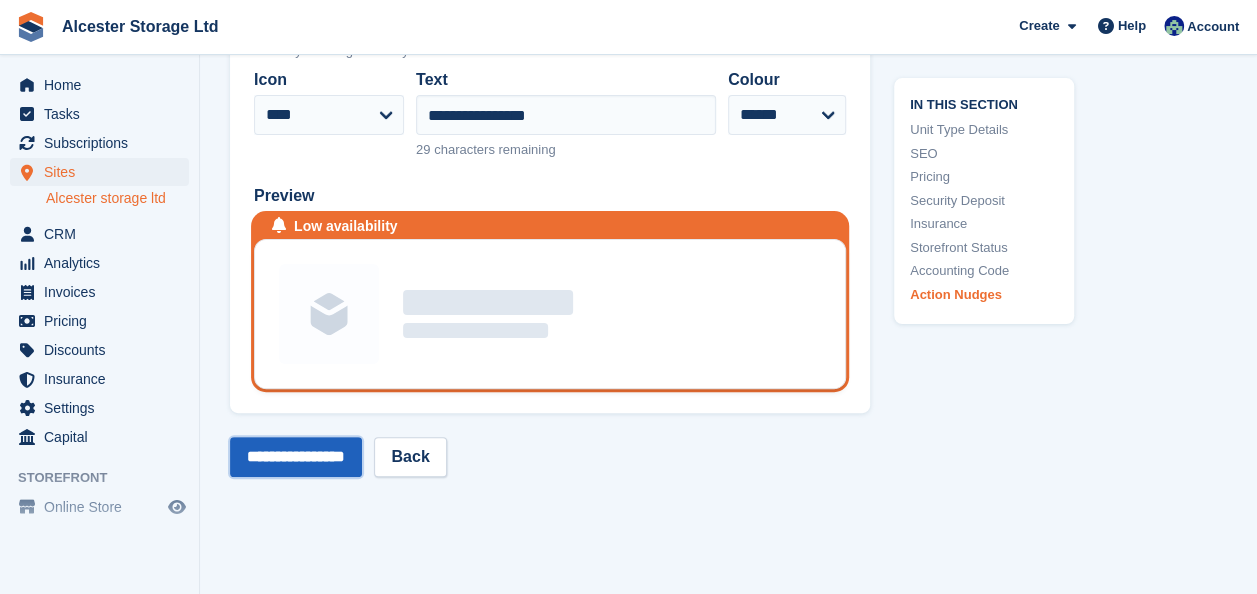 click on "**********" at bounding box center [296, 457] 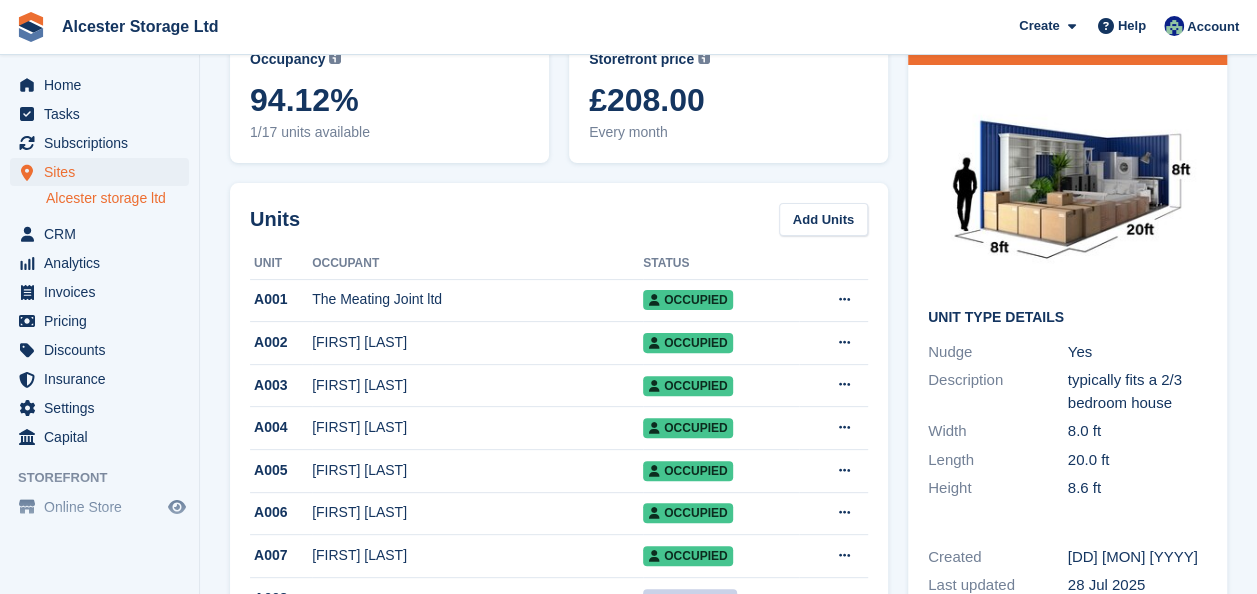 scroll, scrollTop: 0, scrollLeft: 0, axis: both 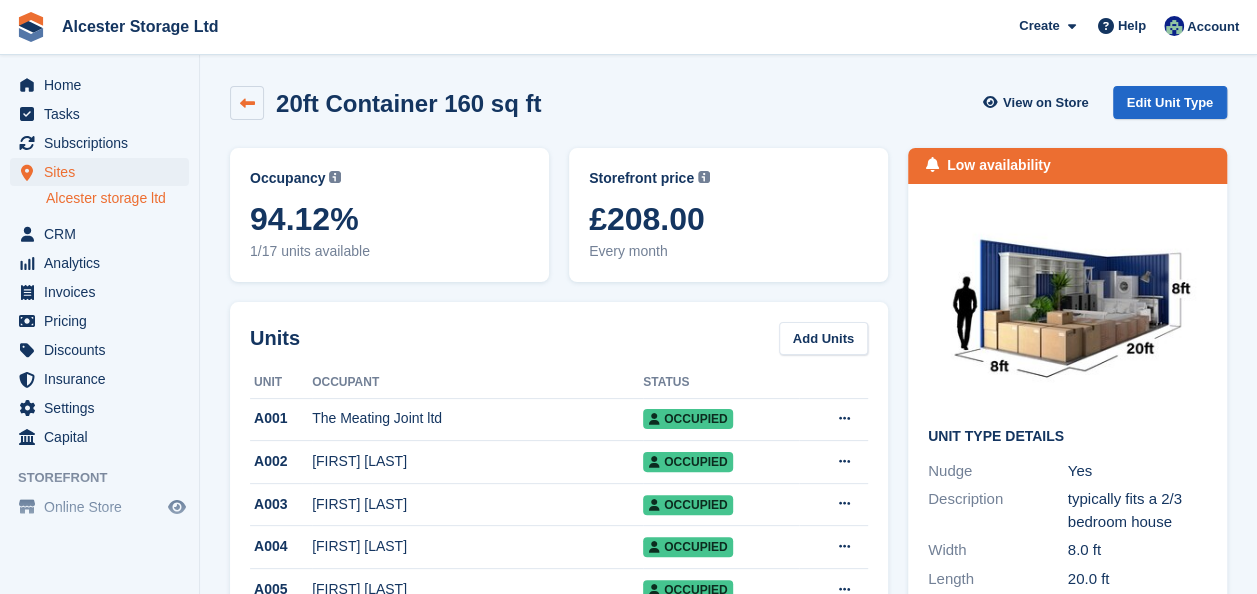 click at bounding box center [247, 103] 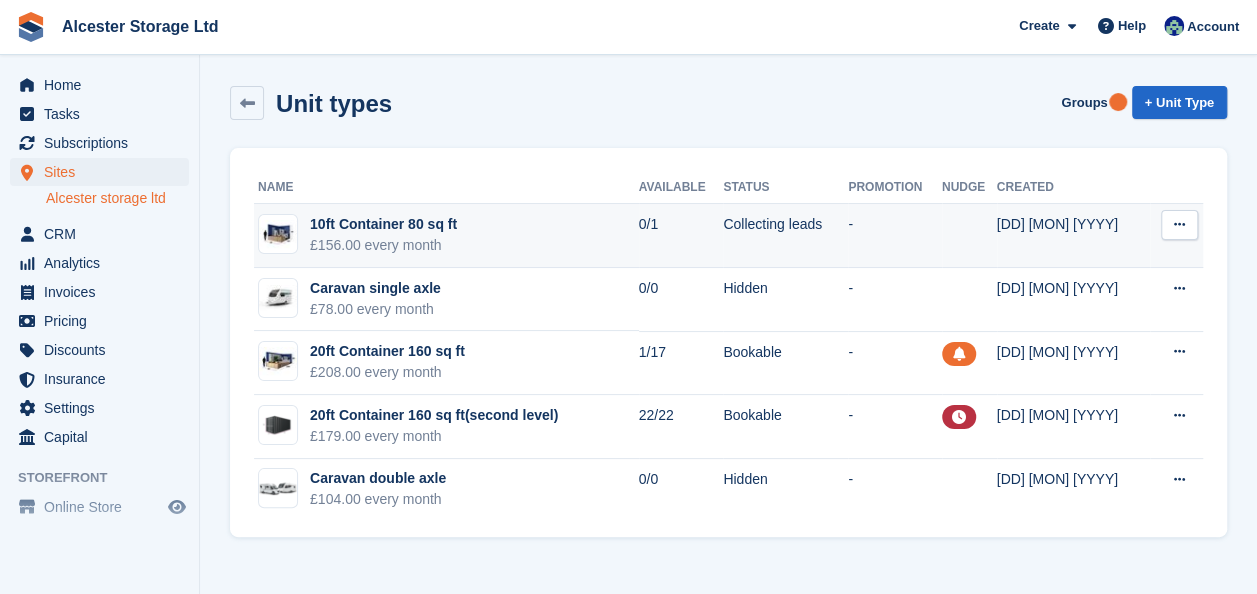 click at bounding box center (1179, 224) 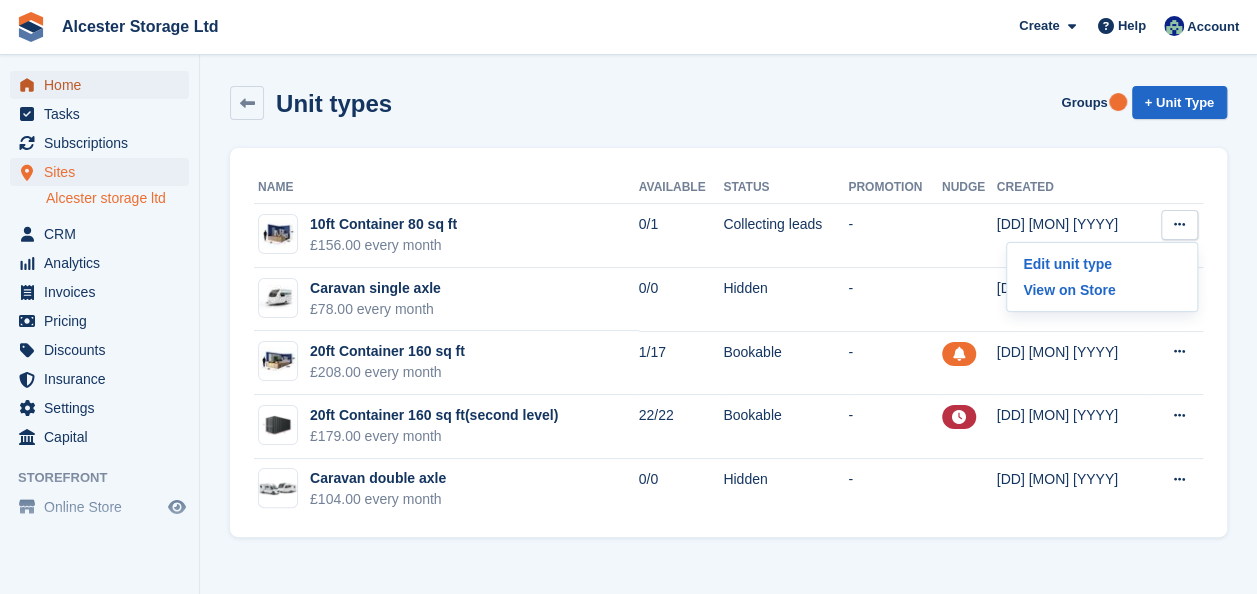 click on "Home" at bounding box center (104, 85) 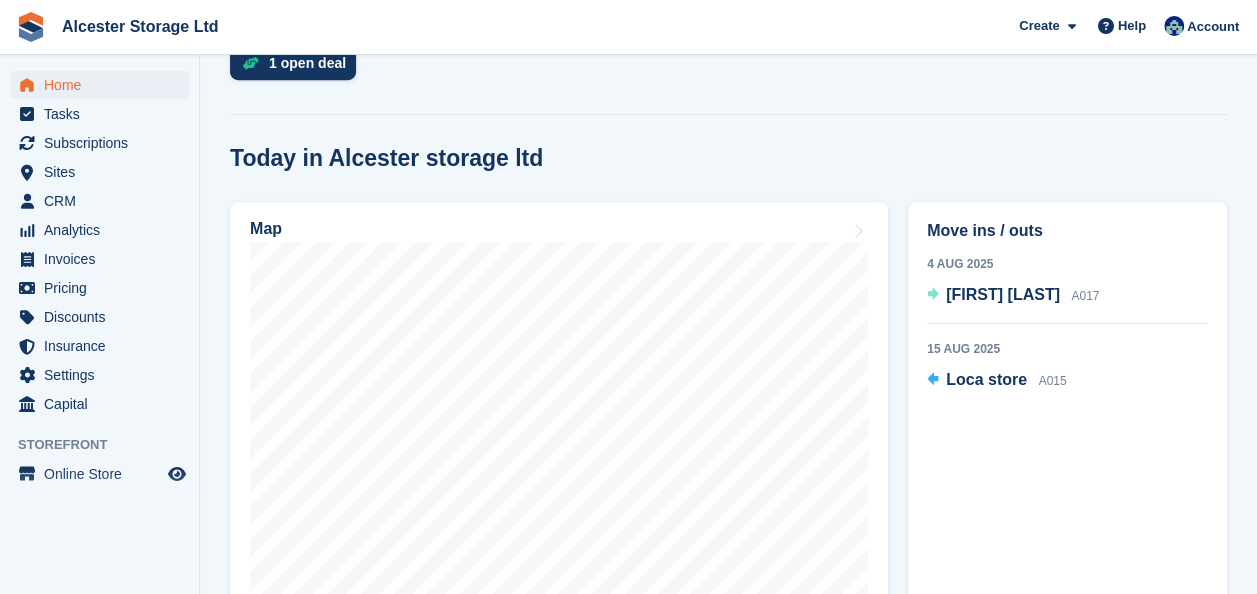 scroll, scrollTop: 447, scrollLeft: 0, axis: vertical 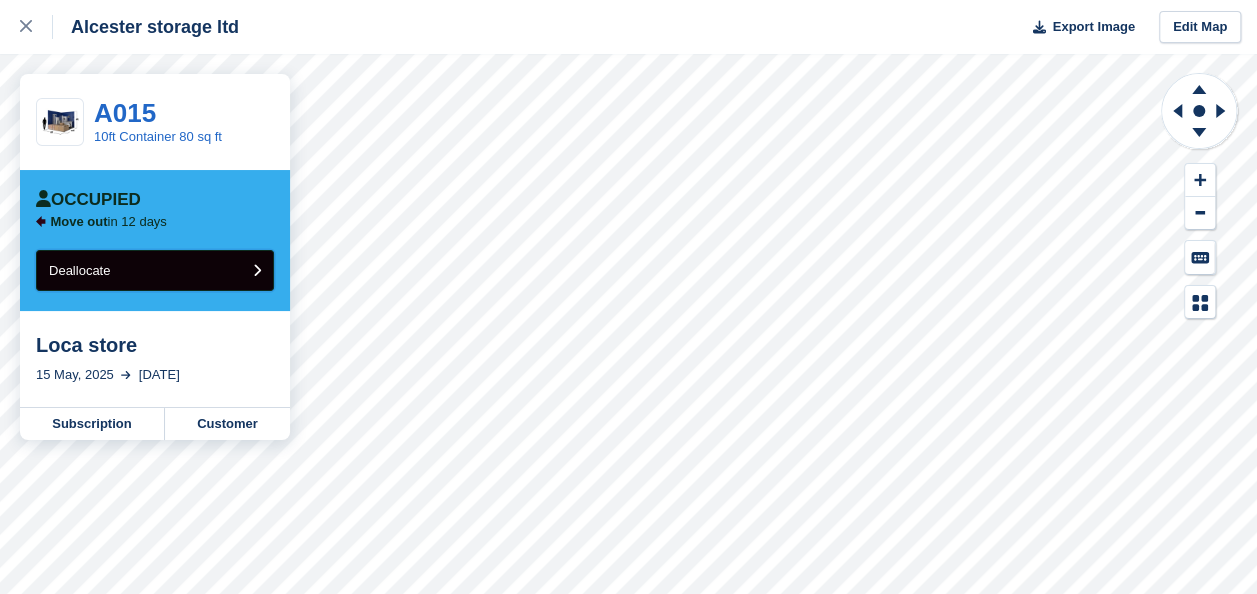 drag, startPoint x: 0, startPoint y: 0, endPoint x: 232, endPoint y: 278, distance: 362.08838 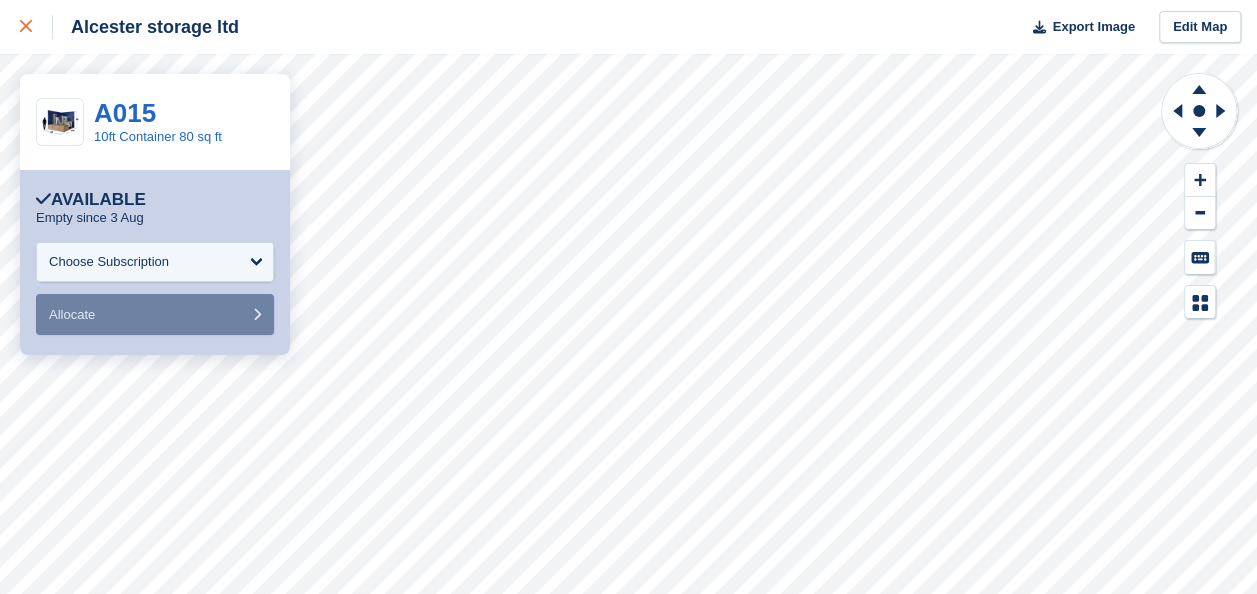 click at bounding box center (26, 27) 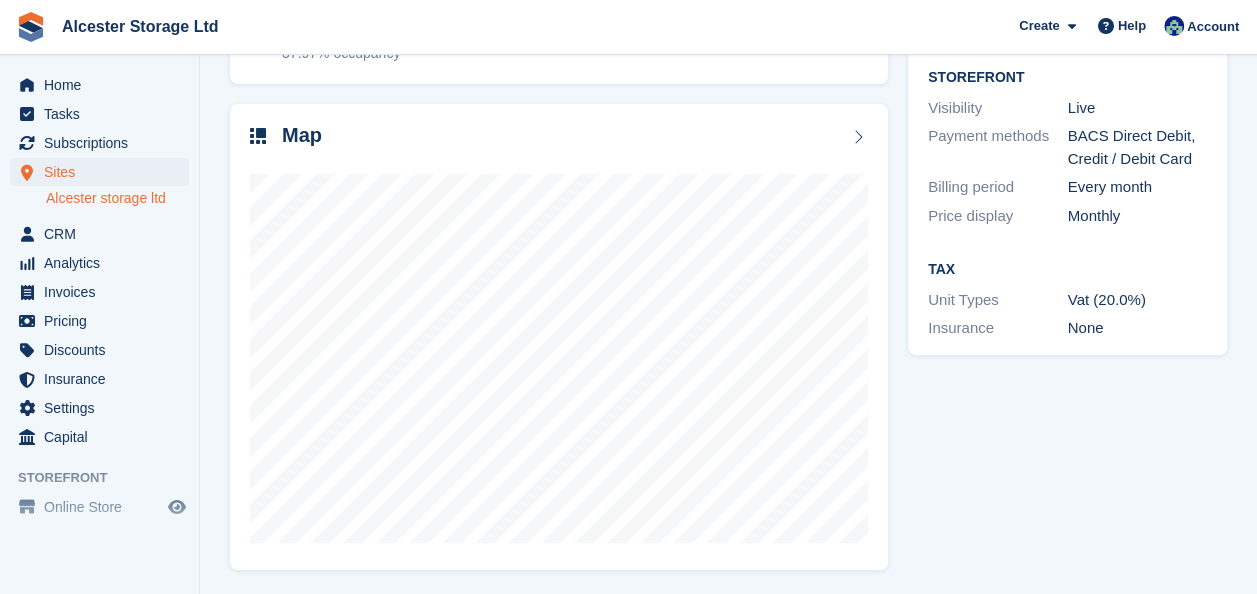 scroll, scrollTop: 0, scrollLeft: 0, axis: both 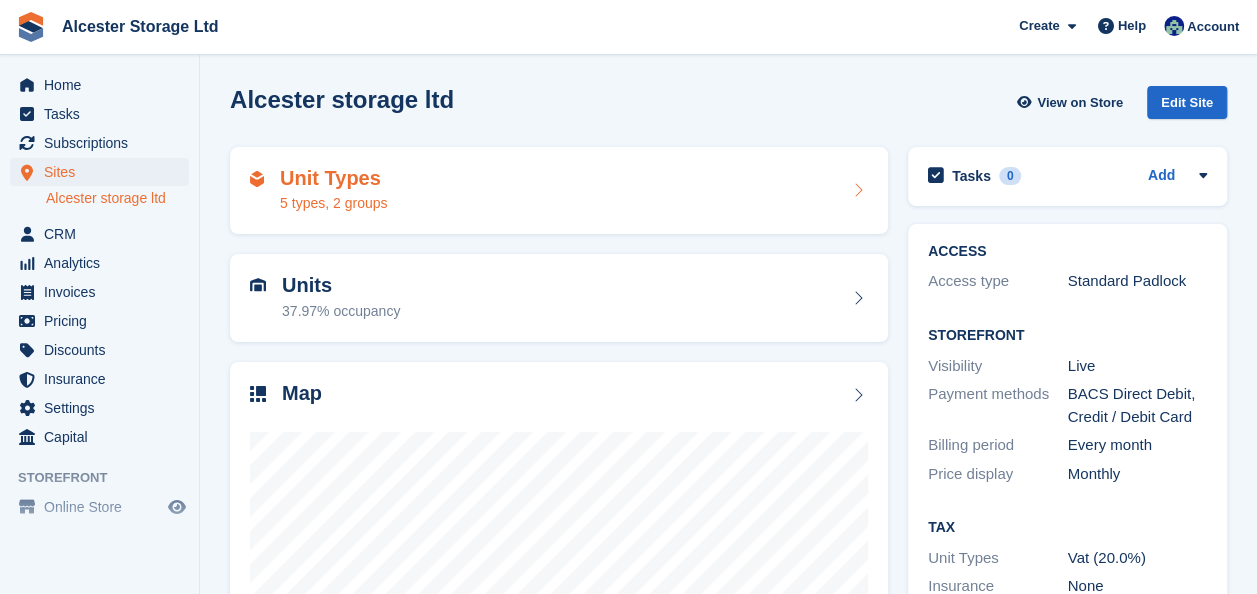 click on "Unit Types
5 types, 2 groups" at bounding box center (559, 191) 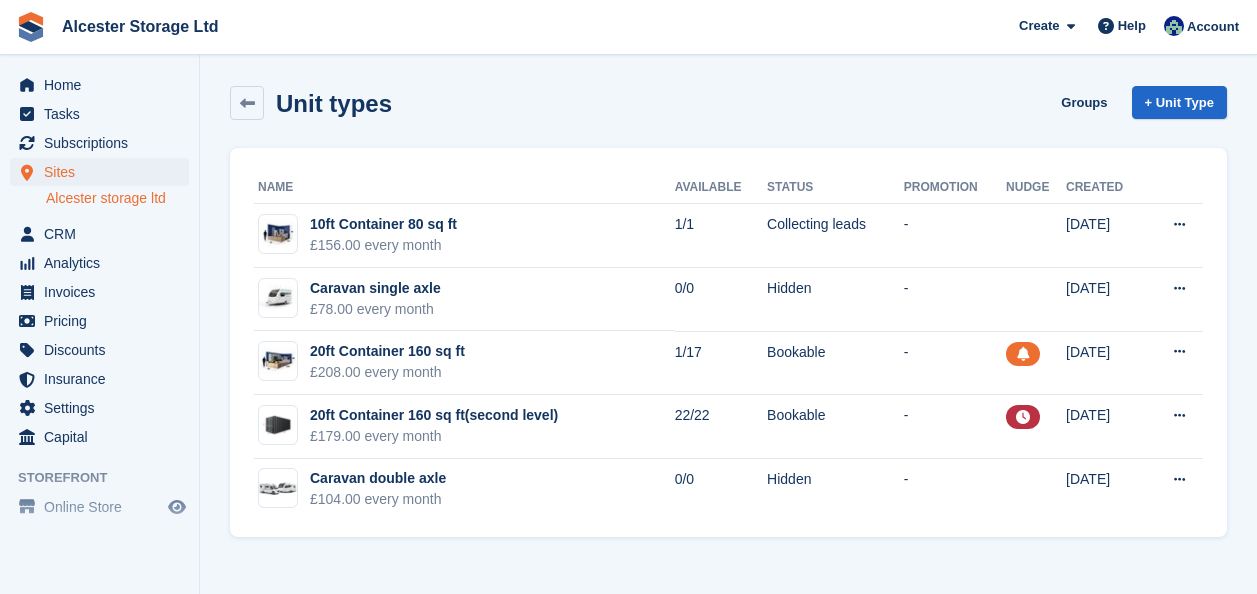 scroll, scrollTop: 0, scrollLeft: 0, axis: both 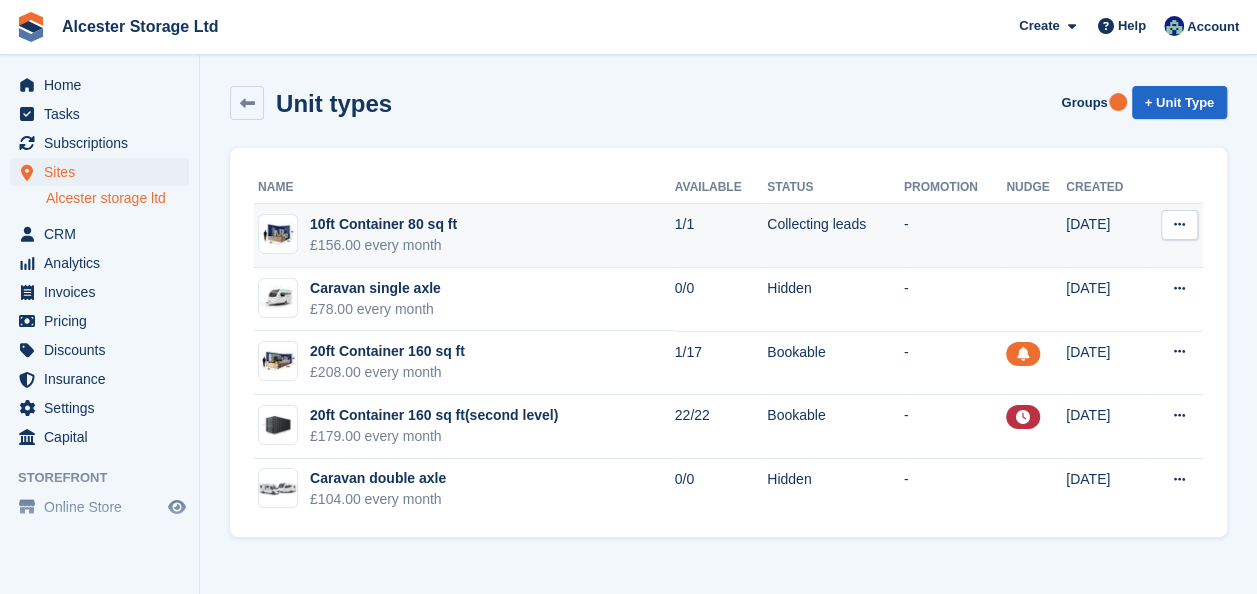 click at bounding box center [1179, 225] 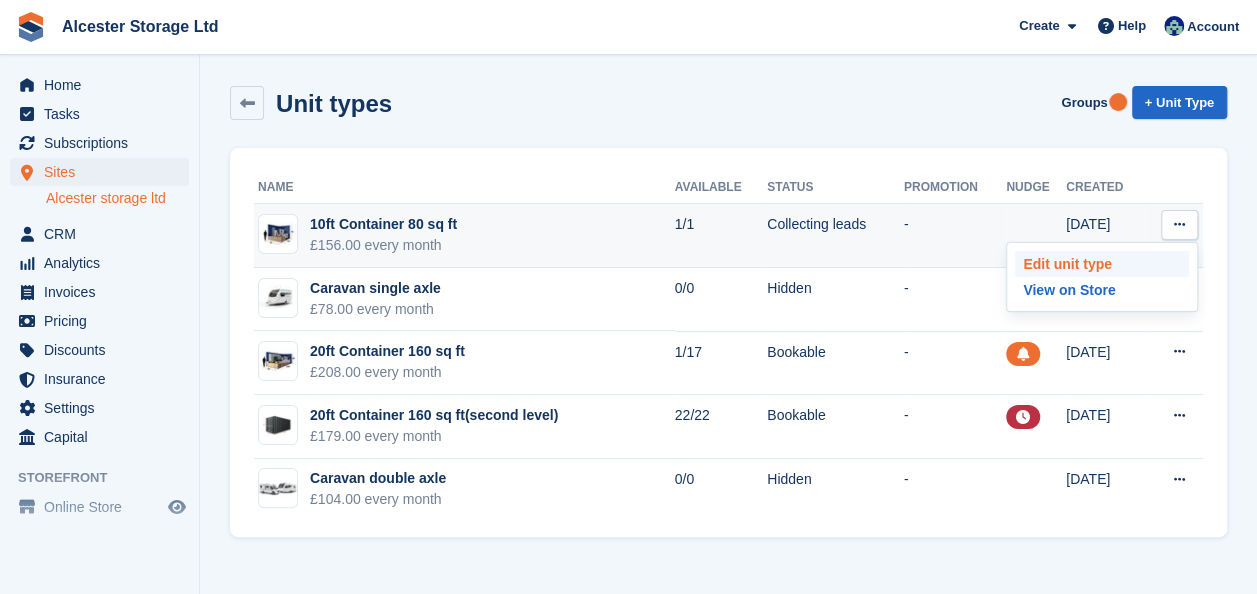 click on "Edit unit type" at bounding box center (1102, 264) 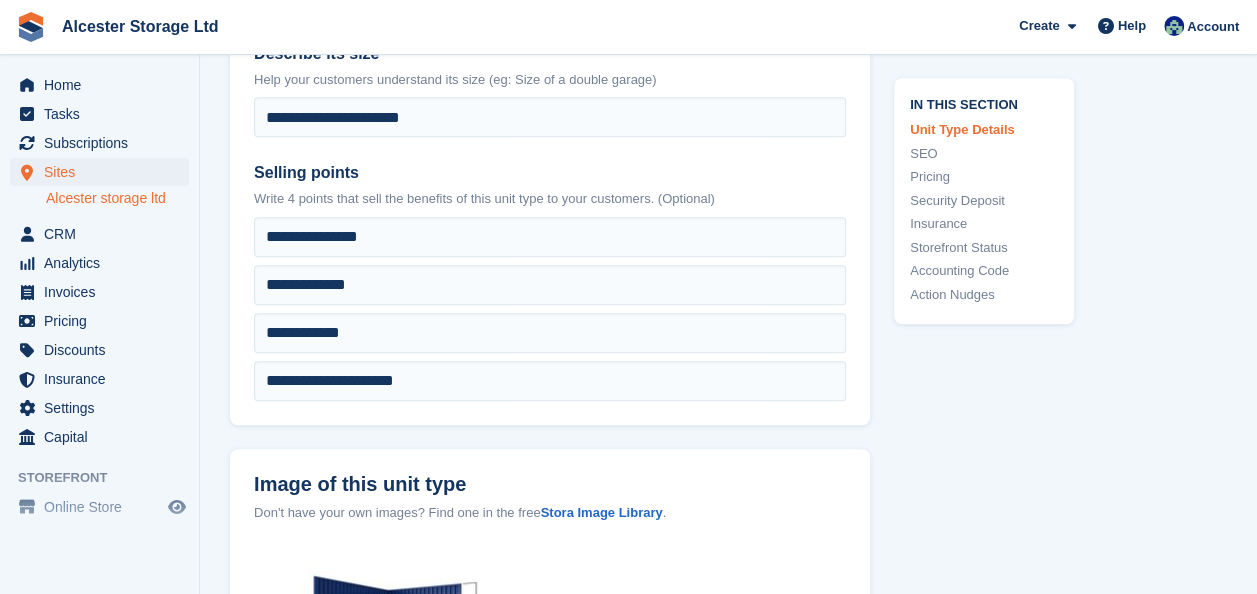 scroll, scrollTop: 694, scrollLeft: 0, axis: vertical 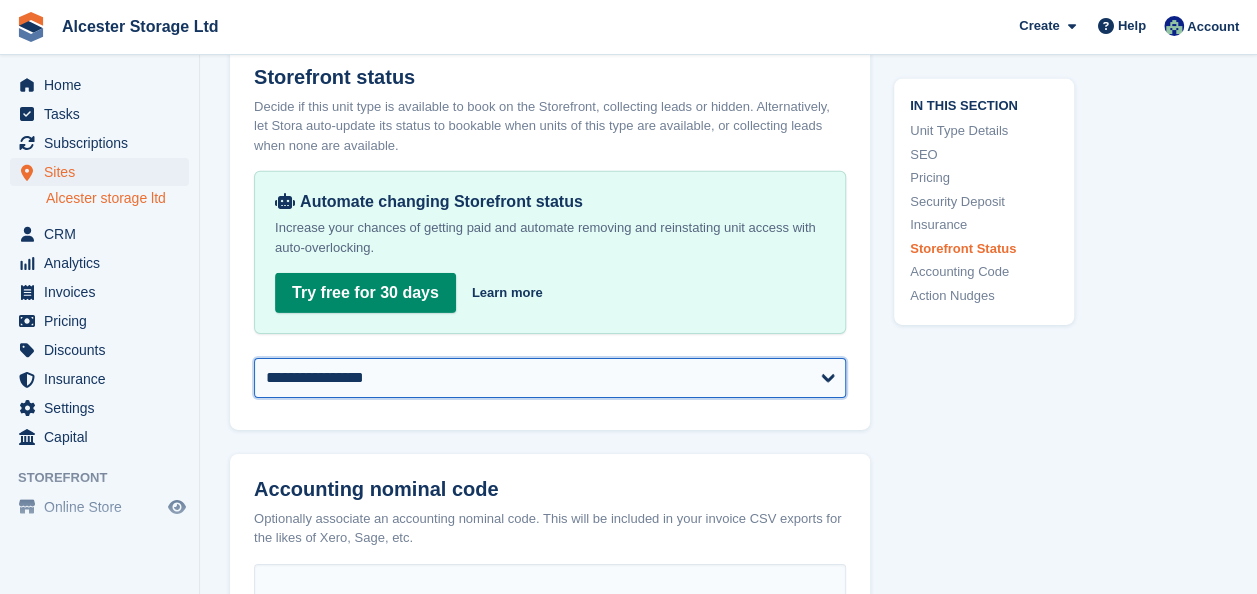 click on "**********" at bounding box center (550, 378) 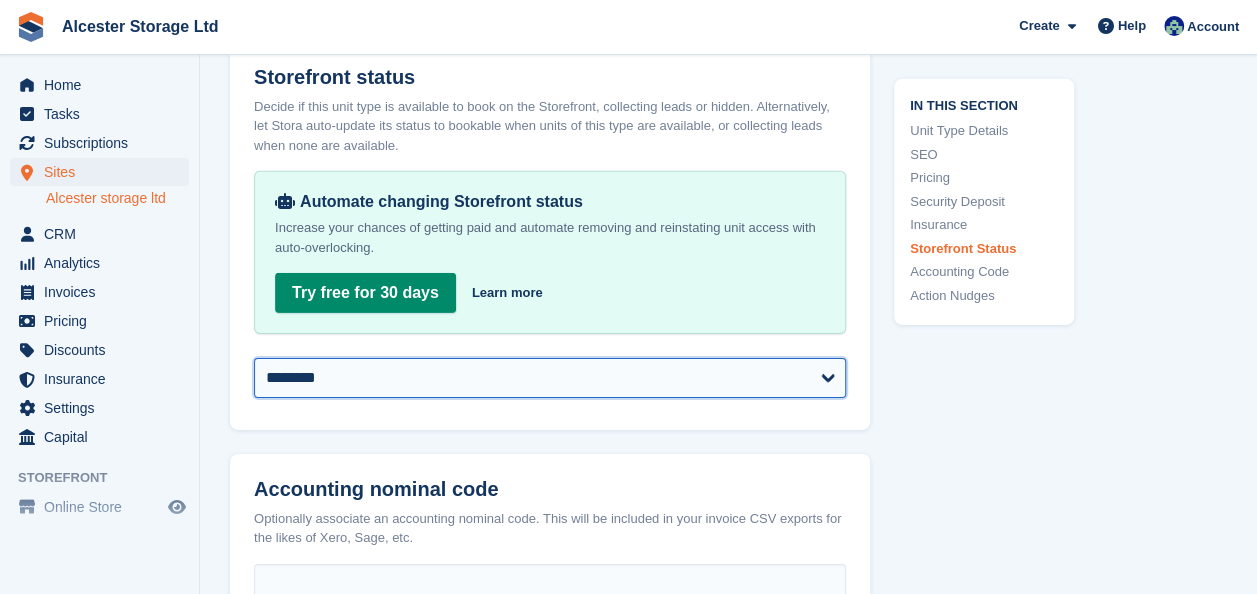 click on "**********" at bounding box center [550, 378] 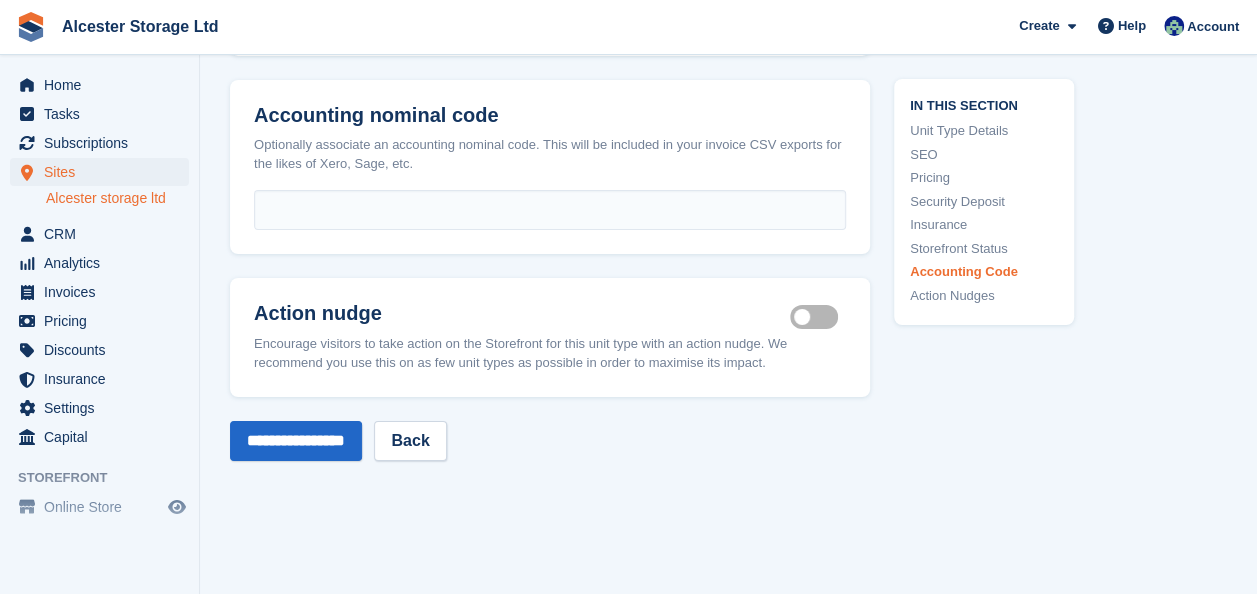 scroll, scrollTop: 3449, scrollLeft: 0, axis: vertical 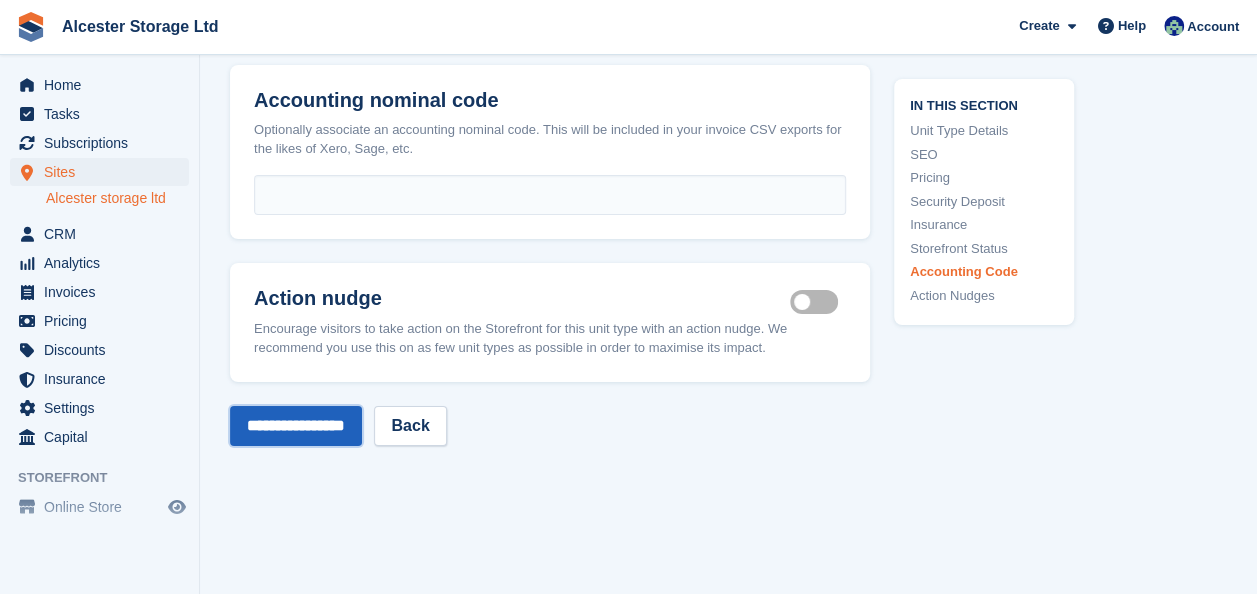 click on "**********" at bounding box center [296, 426] 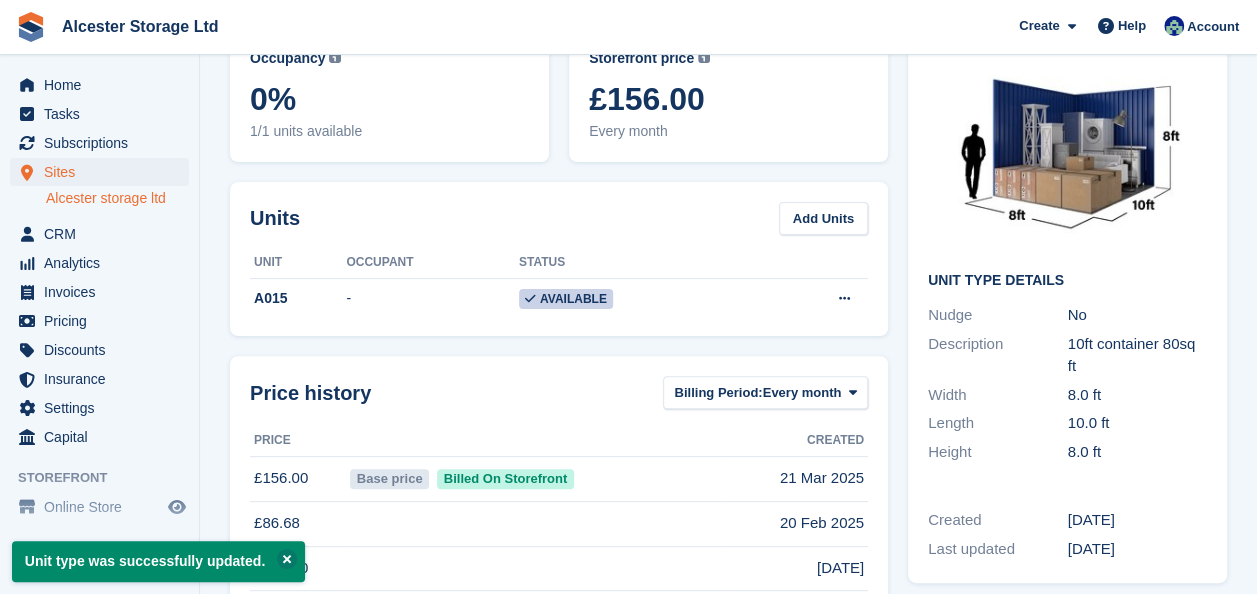 scroll, scrollTop: 0, scrollLeft: 0, axis: both 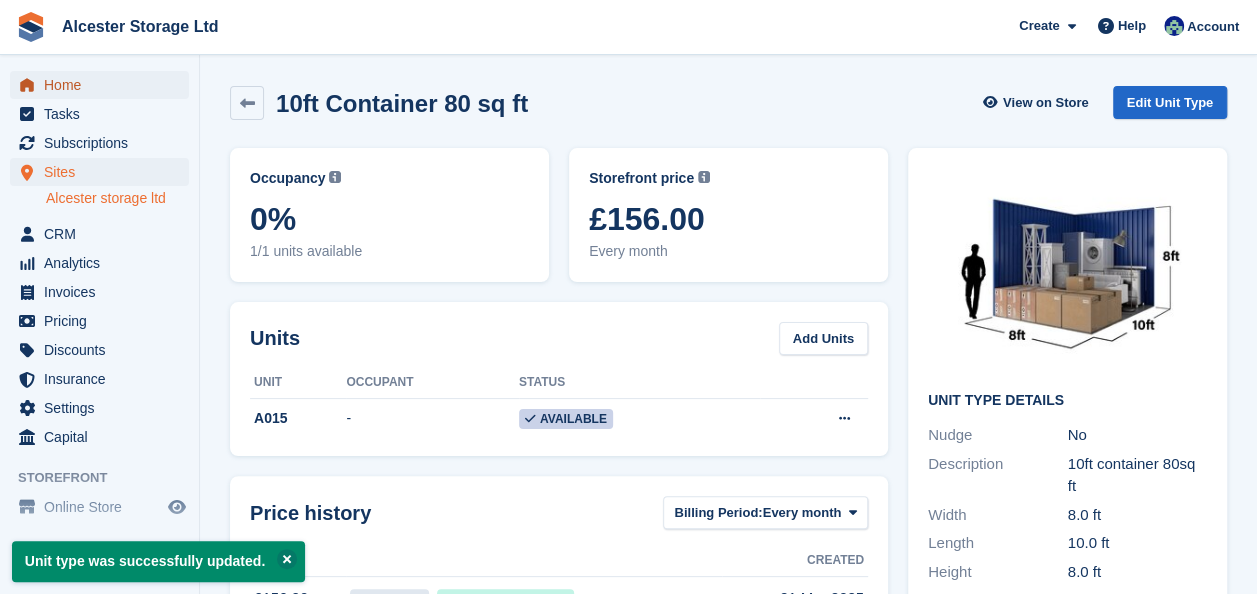click on "Home" at bounding box center [104, 85] 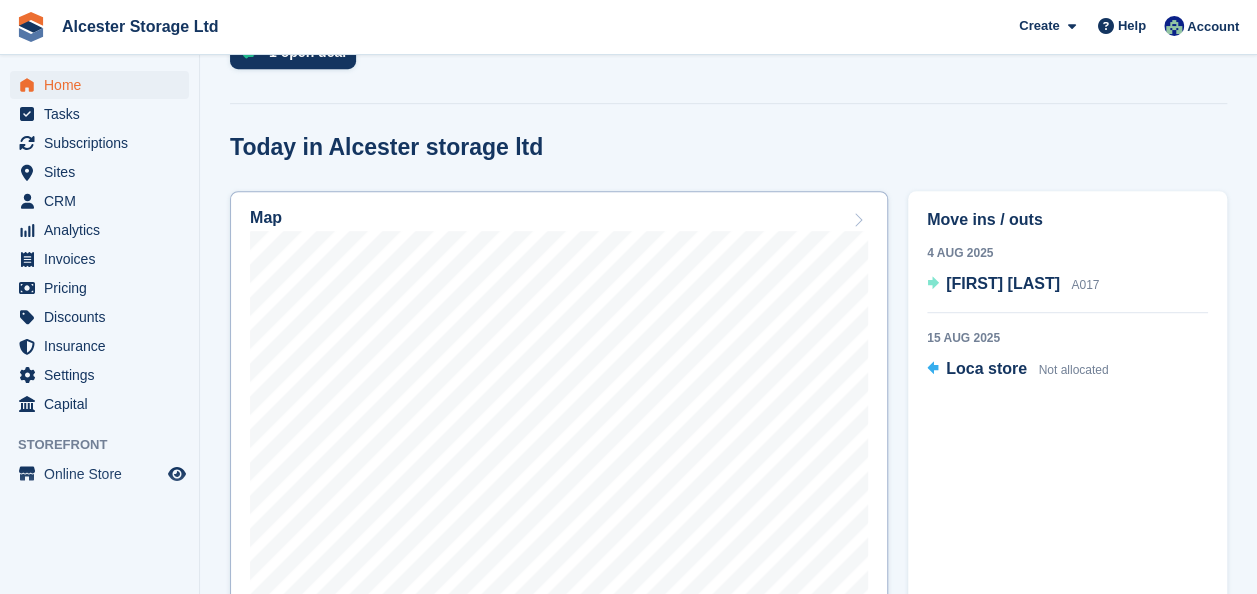 scroll, scrollTop: 468, scrollLeft: 0, axis: vertical 